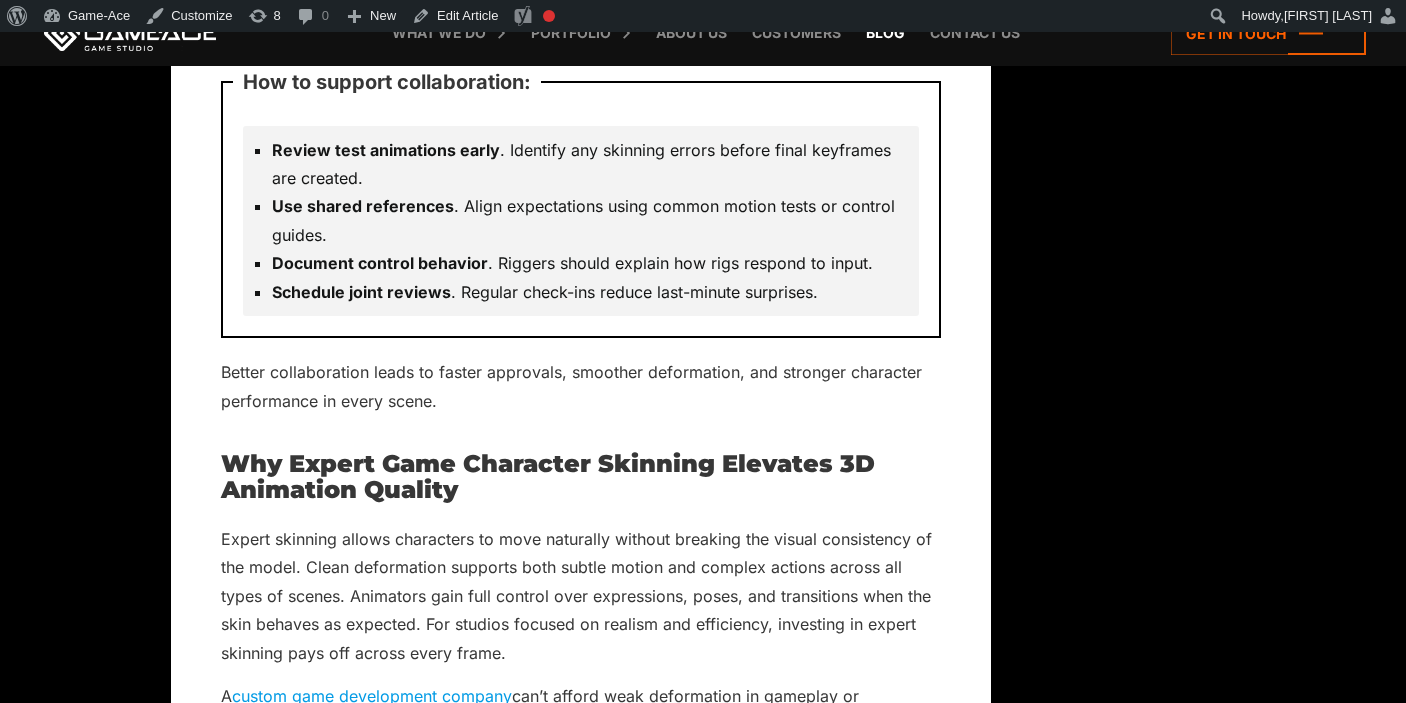scroll, scrollTop: 16821, scrollLeft: 0, axis: vertical 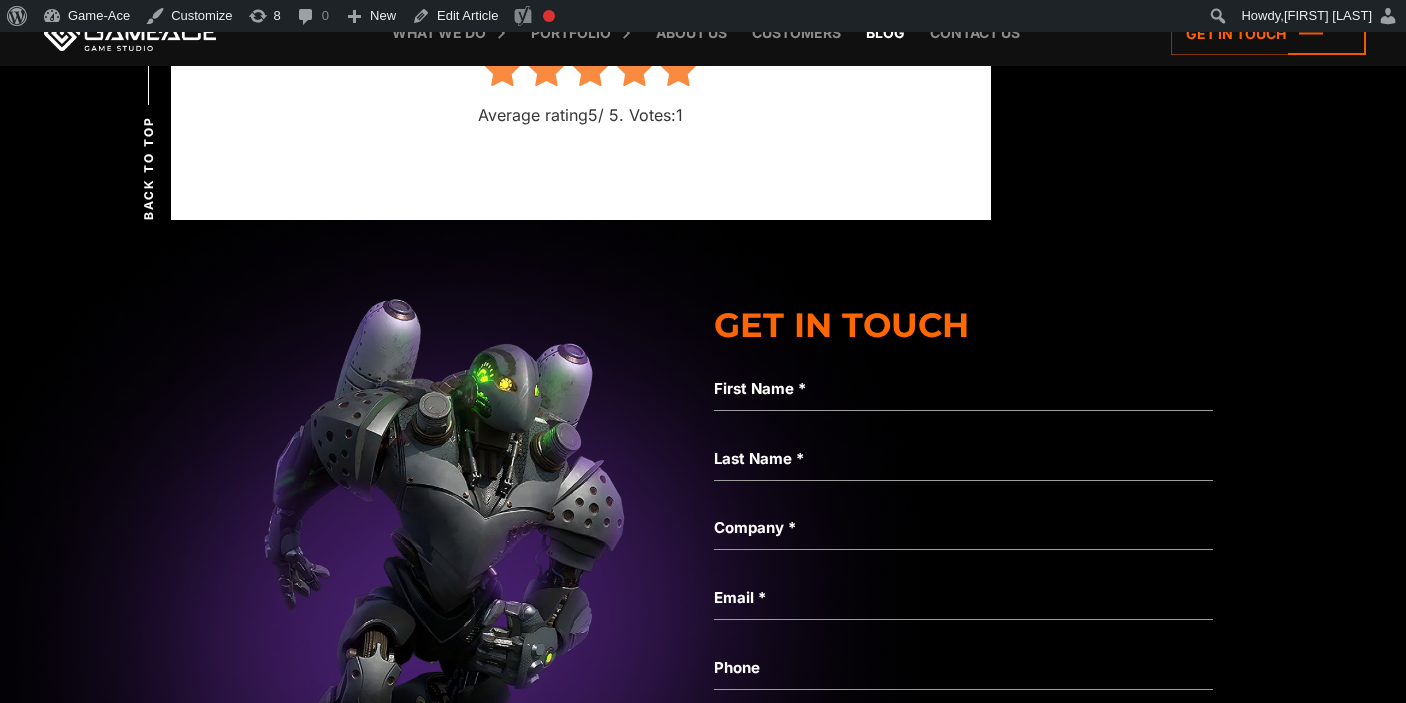click on "Blog" at bounding box center [885, 33] 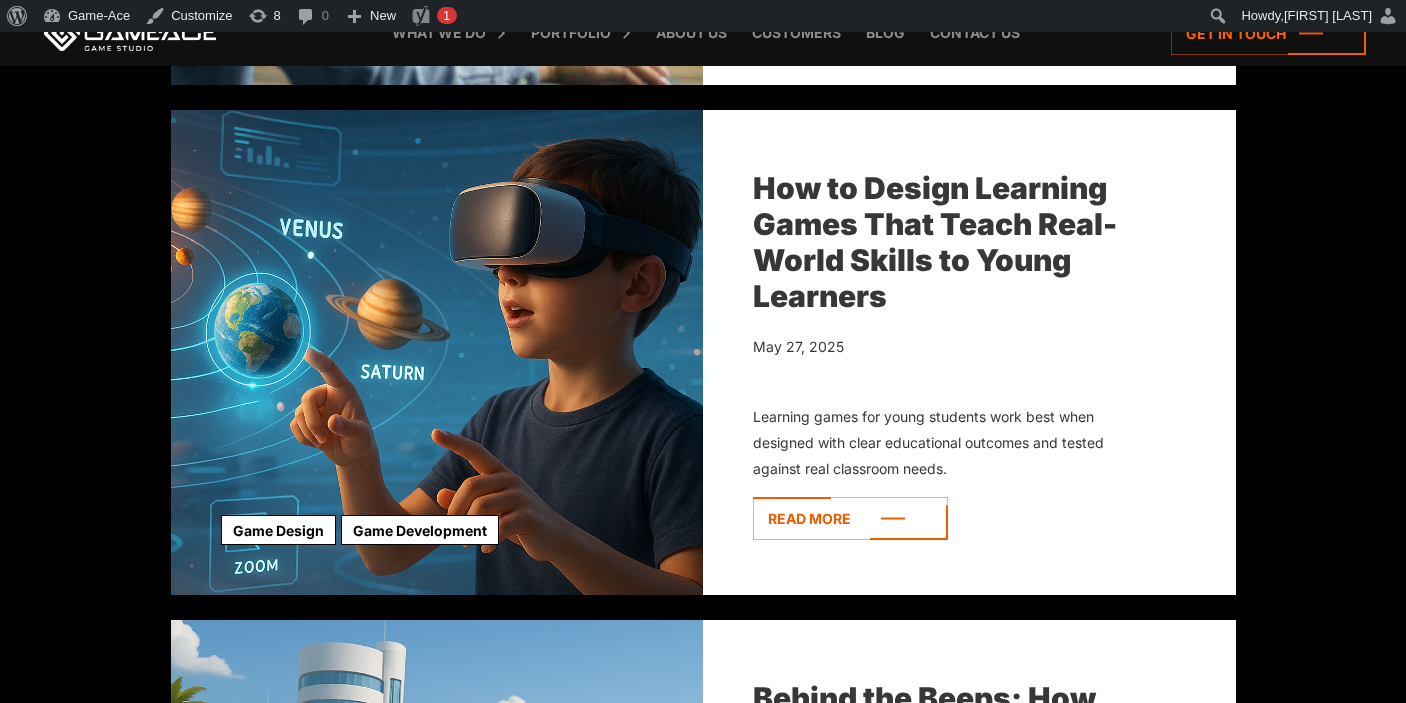 scroll, scrollTop: 0, scrollLeft: 0, axis: both 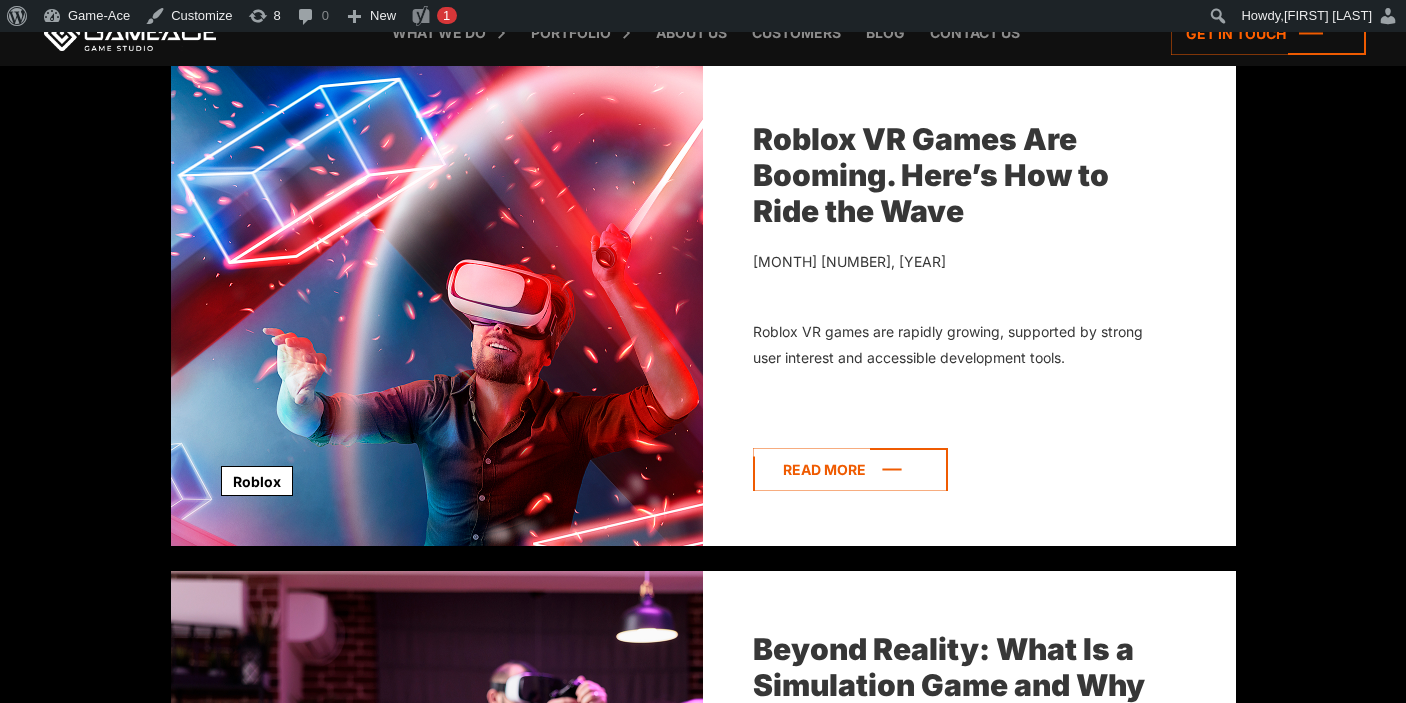 click 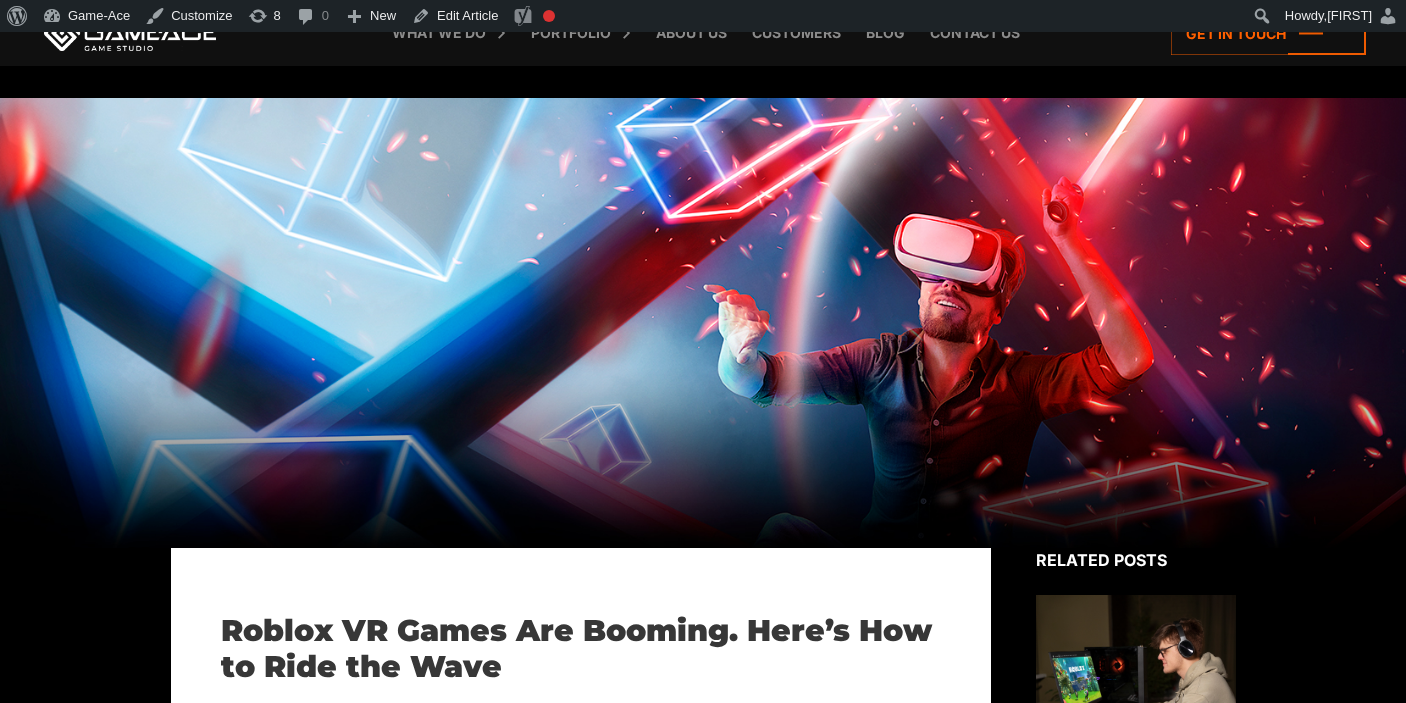 scroll, scrollTop: 306, scrollLeft: 0, axis: vertical 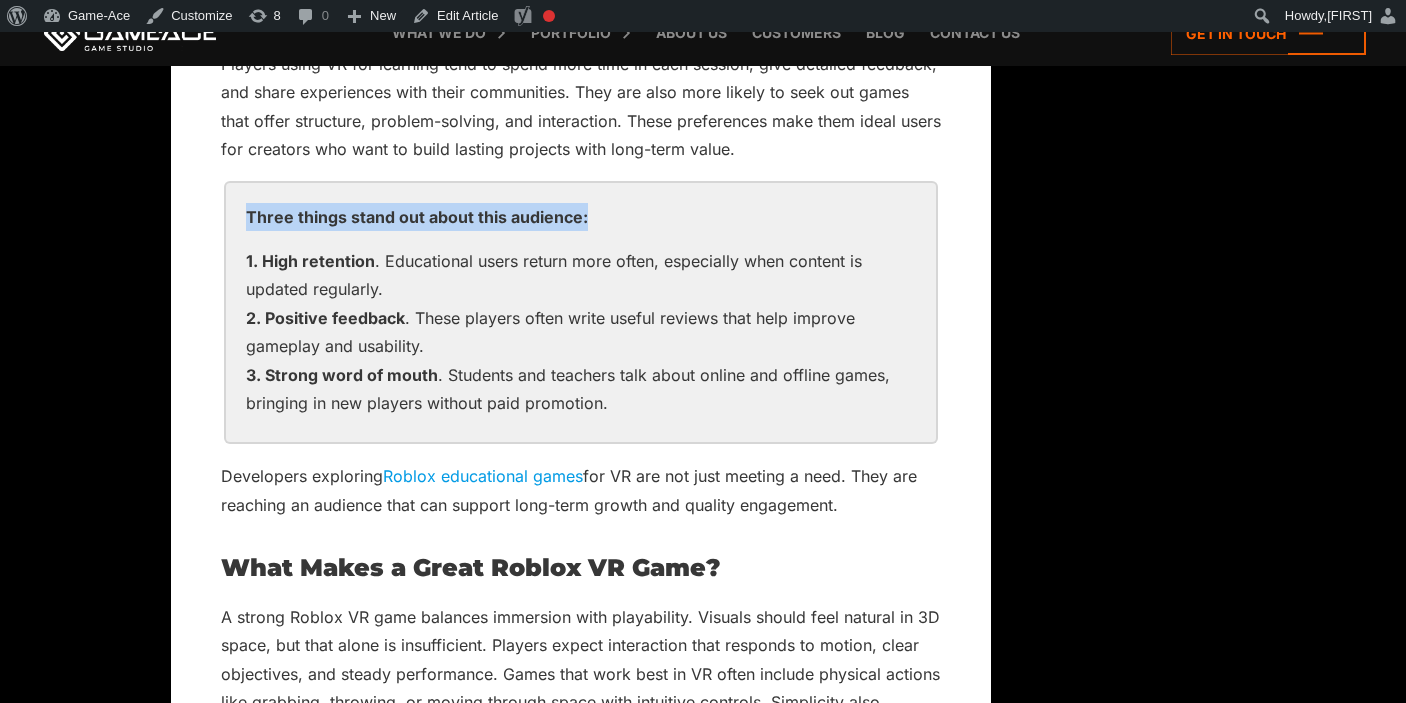 drag, startPoint x: 593, startPoint y: 189, endPoint x: 249, endPoint y: 205, distance: 344.3719 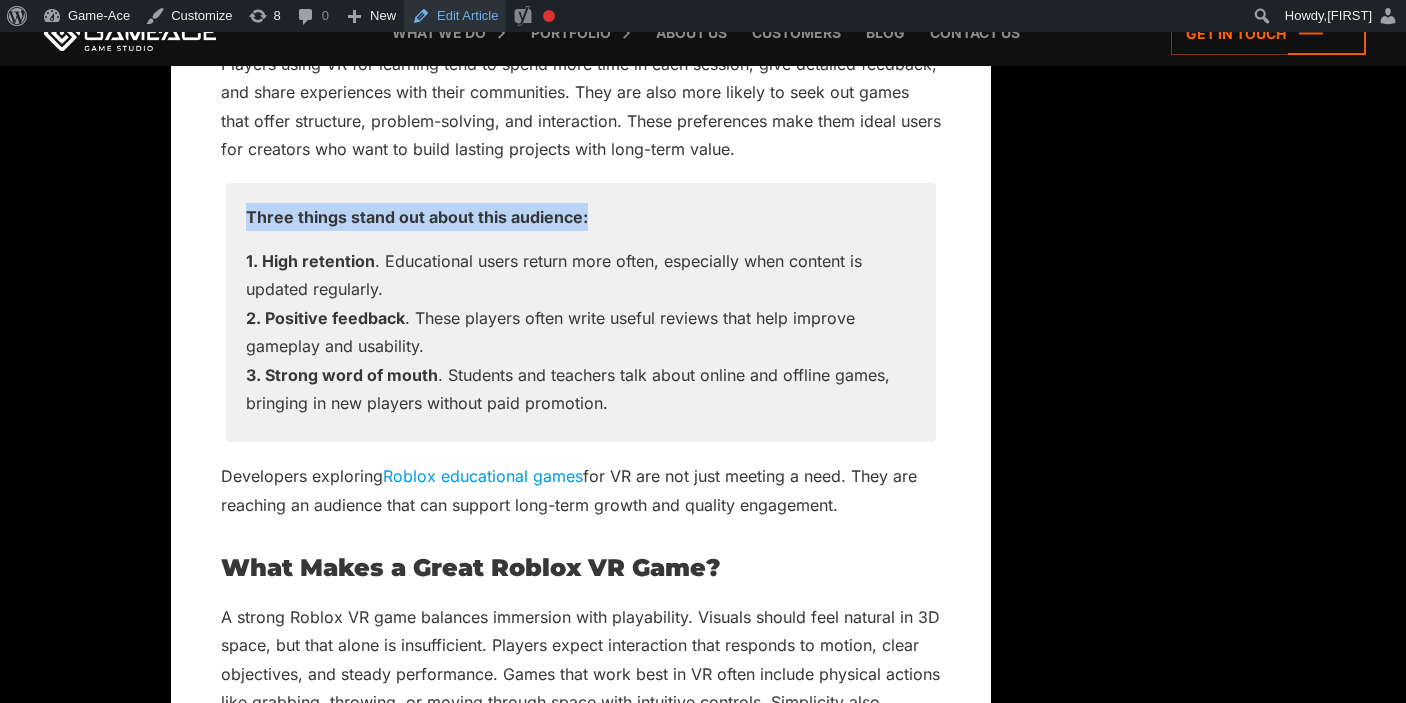 click on "Edit Article" at bounding box center [455, 16] 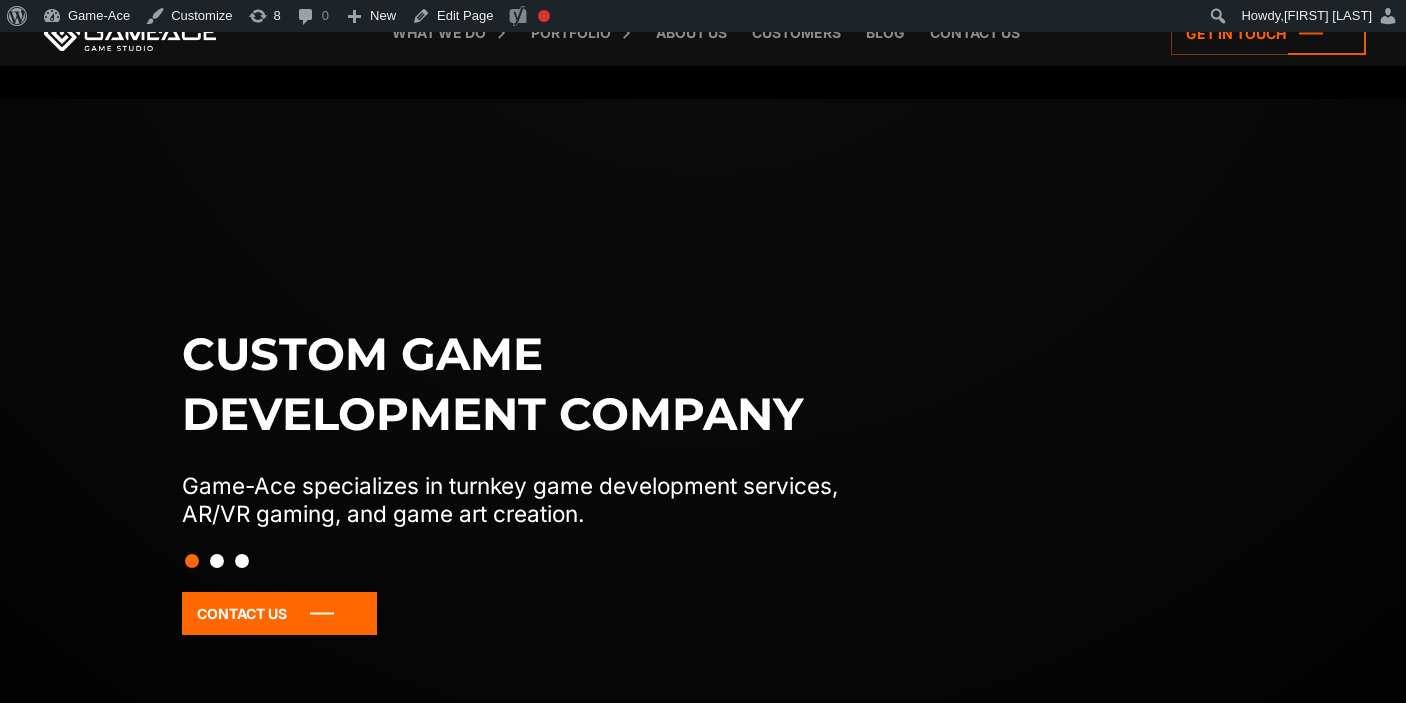 scroll, scrollTop: 0, scrollLeft: 0, axis: both 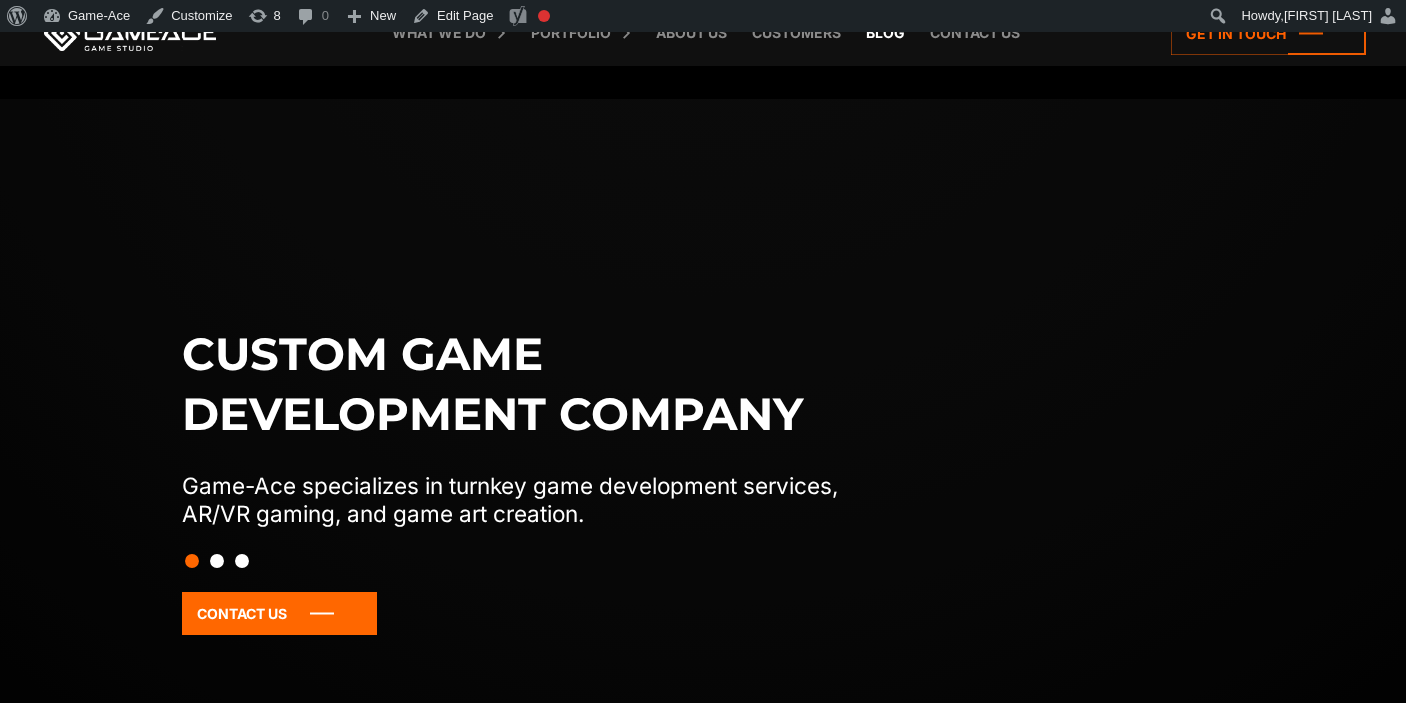 click on "Blog" at bounding box center (885, 33) 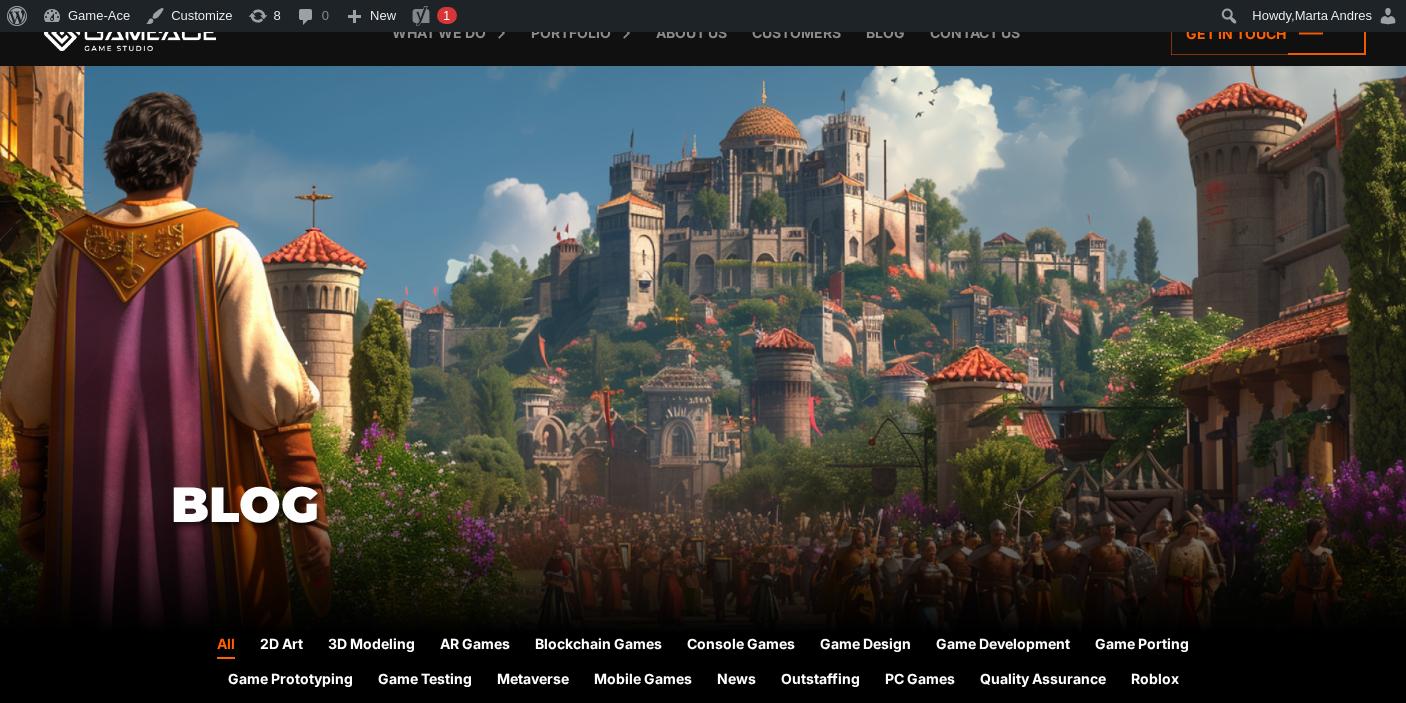 scroll, scrollTop: 0, scrollLeft: 0, axis: both 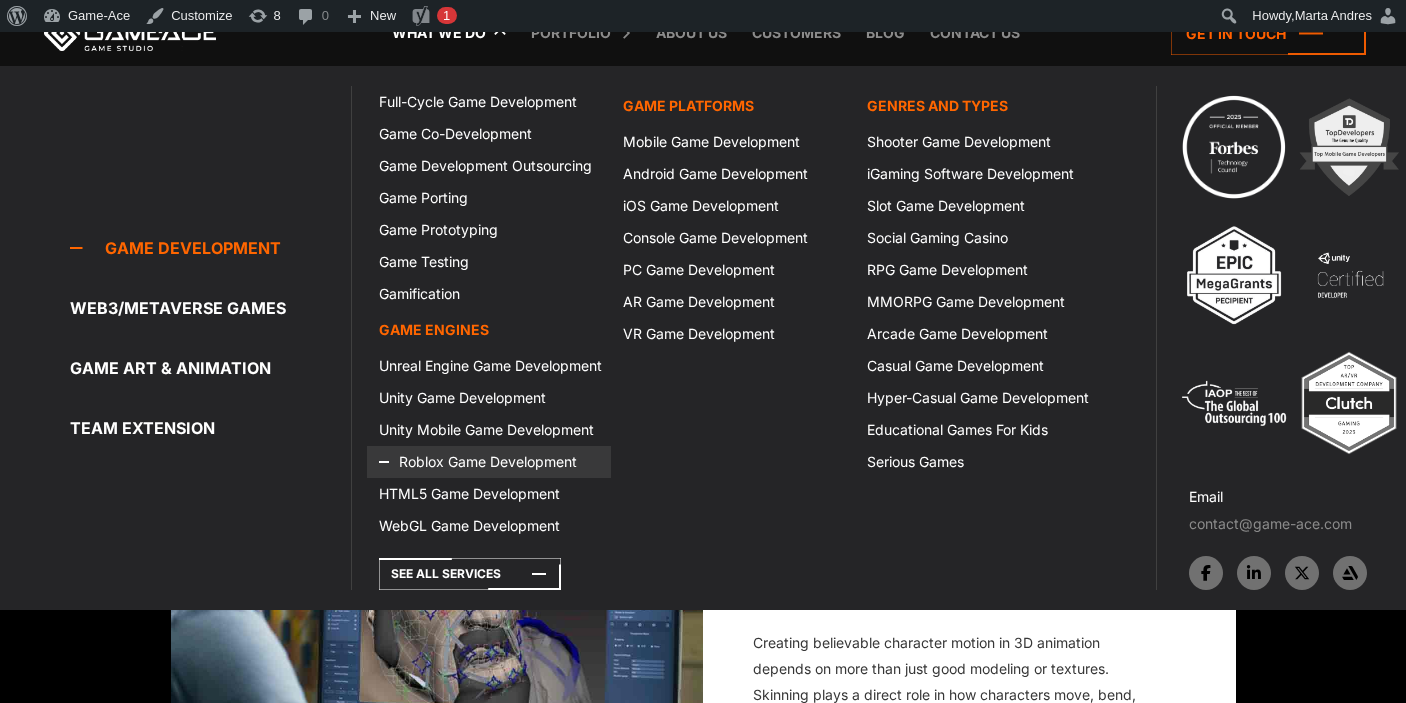 click on "Roblox Game Development" at bounding box center (489, 462) 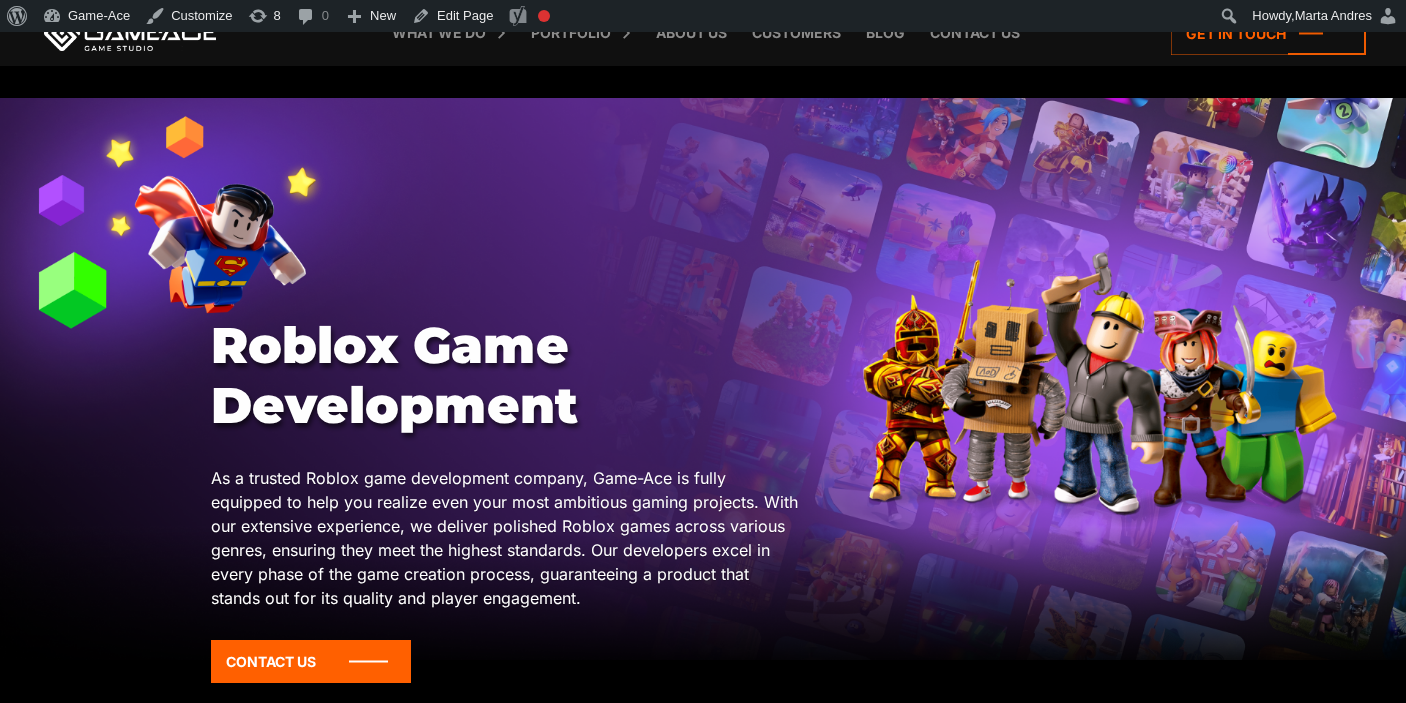 scroll, scrollTop: 0, scrollLeft: 0, axis: both 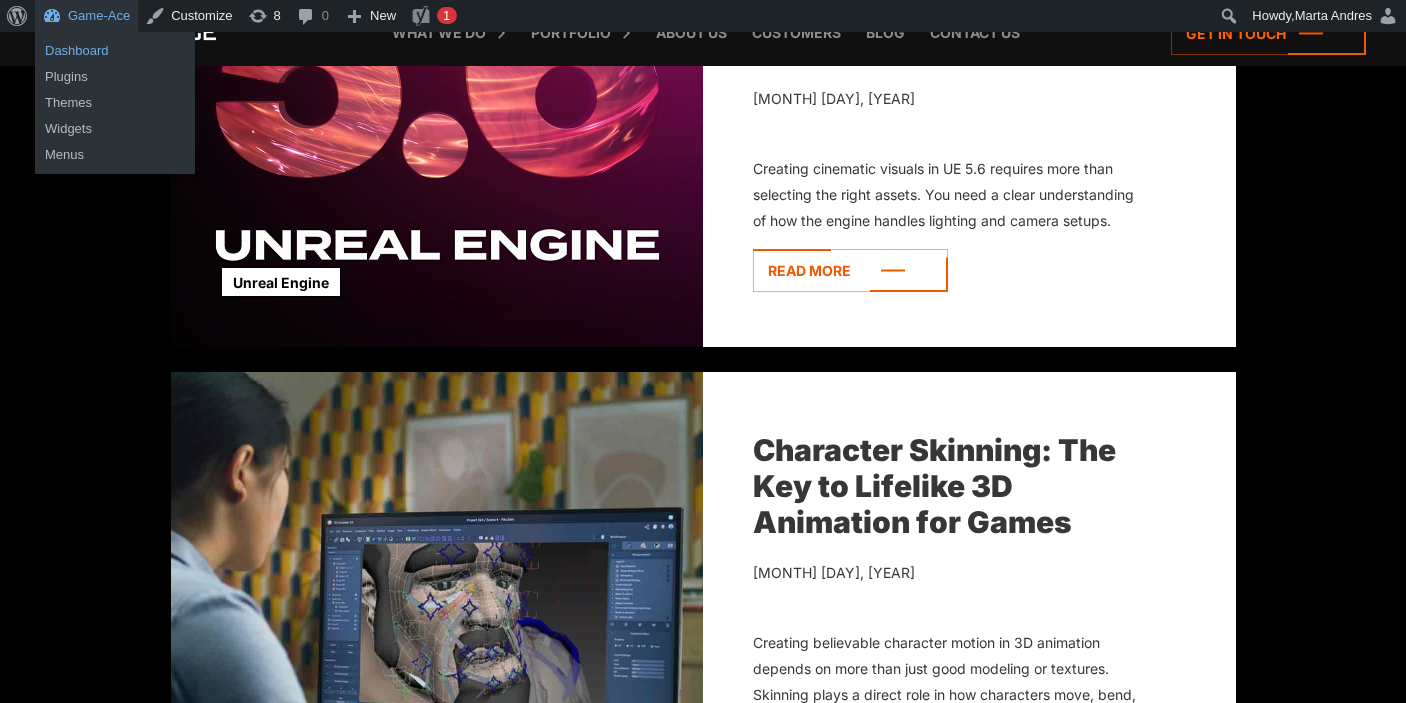 click on "Dashboard" at bounding box center (115, 51) 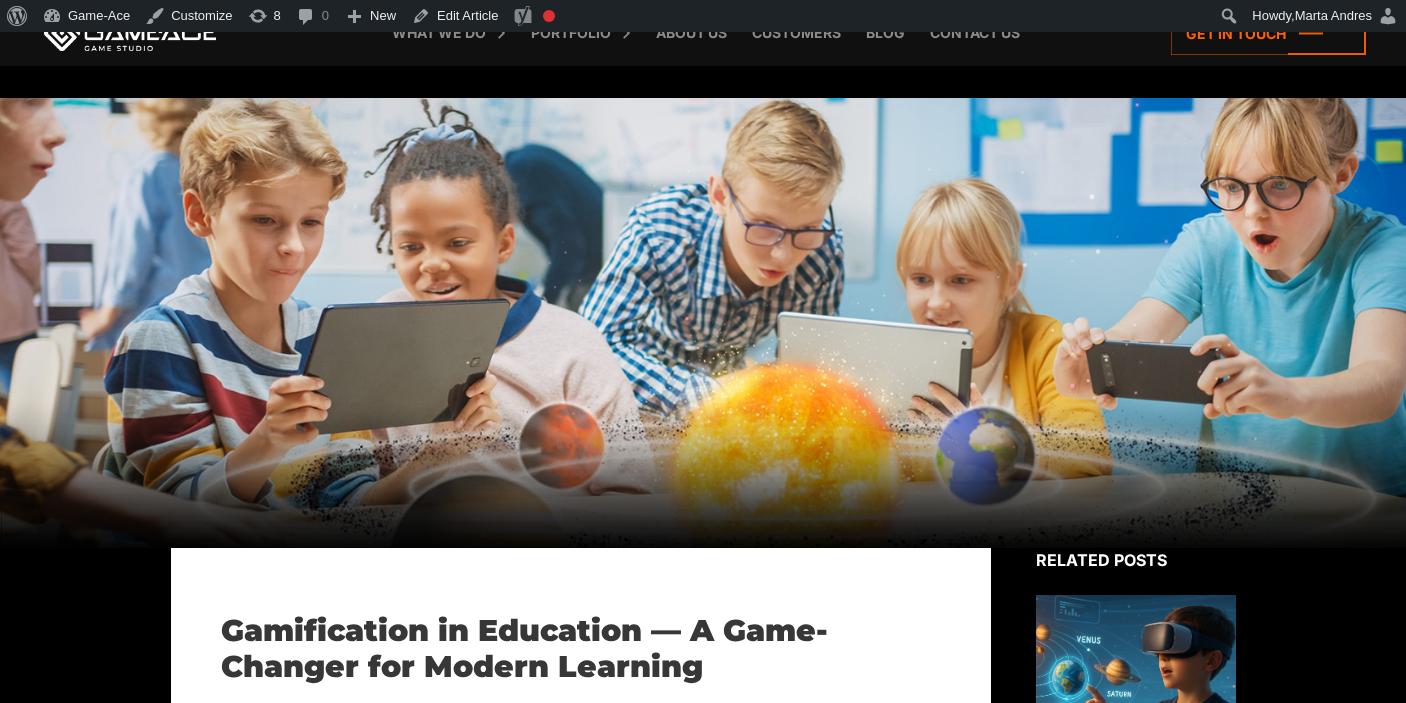 scroll, scrollTop: 0, scrollLeft: 0, axis: both 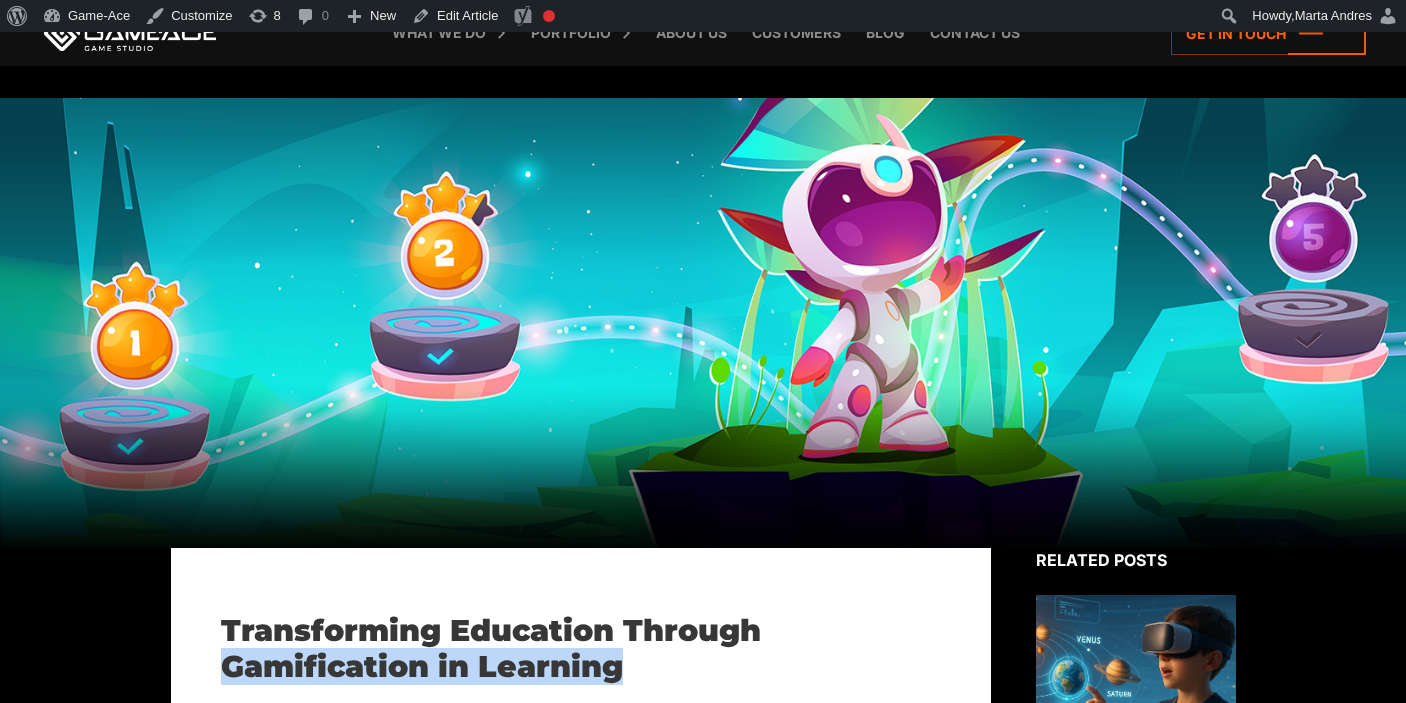 drag, startPoint x: 225, startPoint y: 664, endPoint x: 656, endPoint y: 652, distance: 431.16702 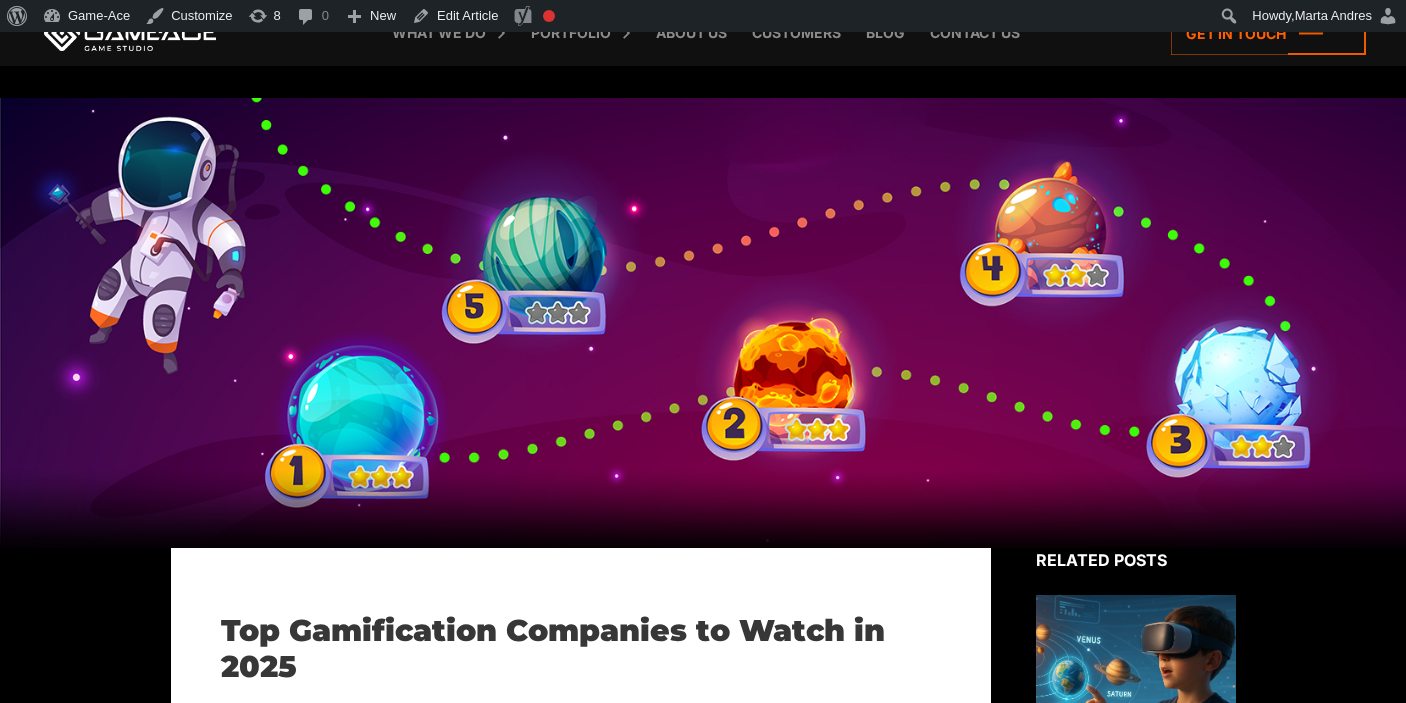 scroll, scrollTop: 0, scrollLeft: 0, axis: both 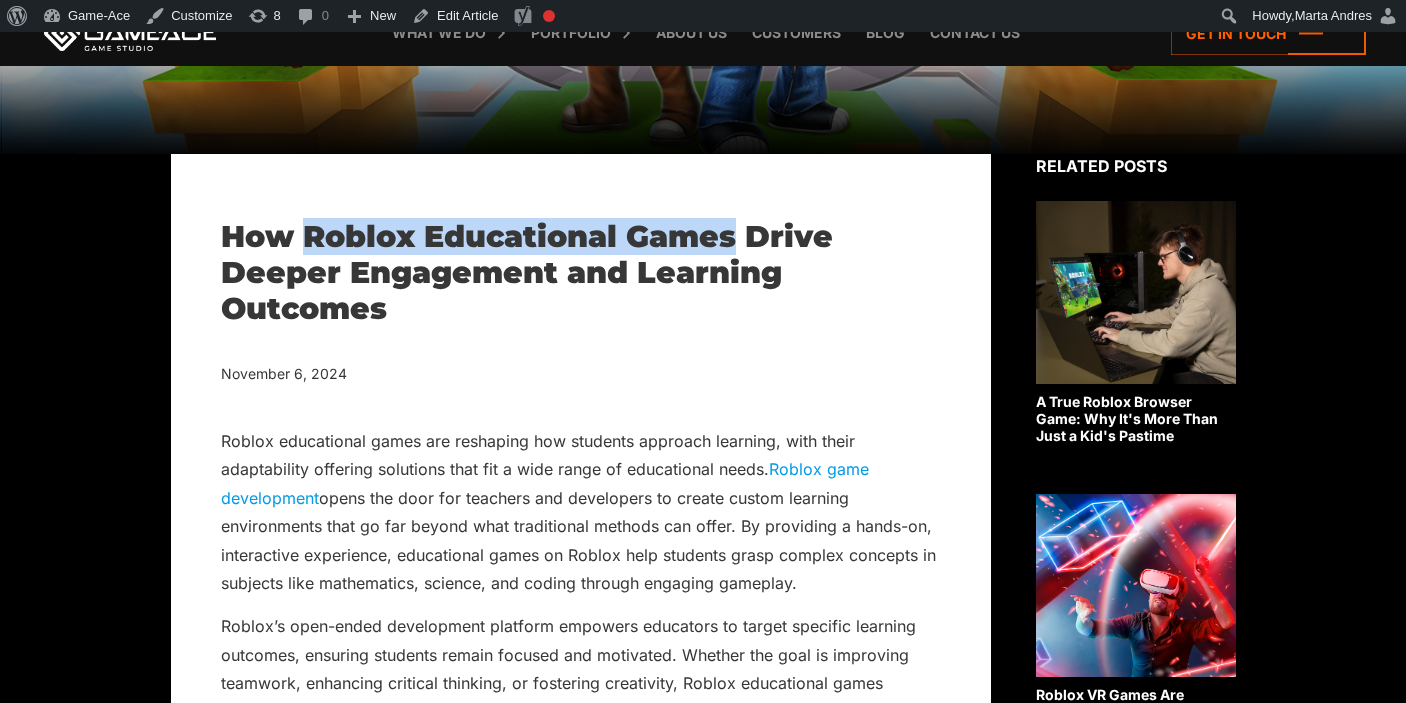 drag, startPoint x: 302, startPoint y: 235, endPoint x: 733, endPoint y: 237, distance: 431.00464 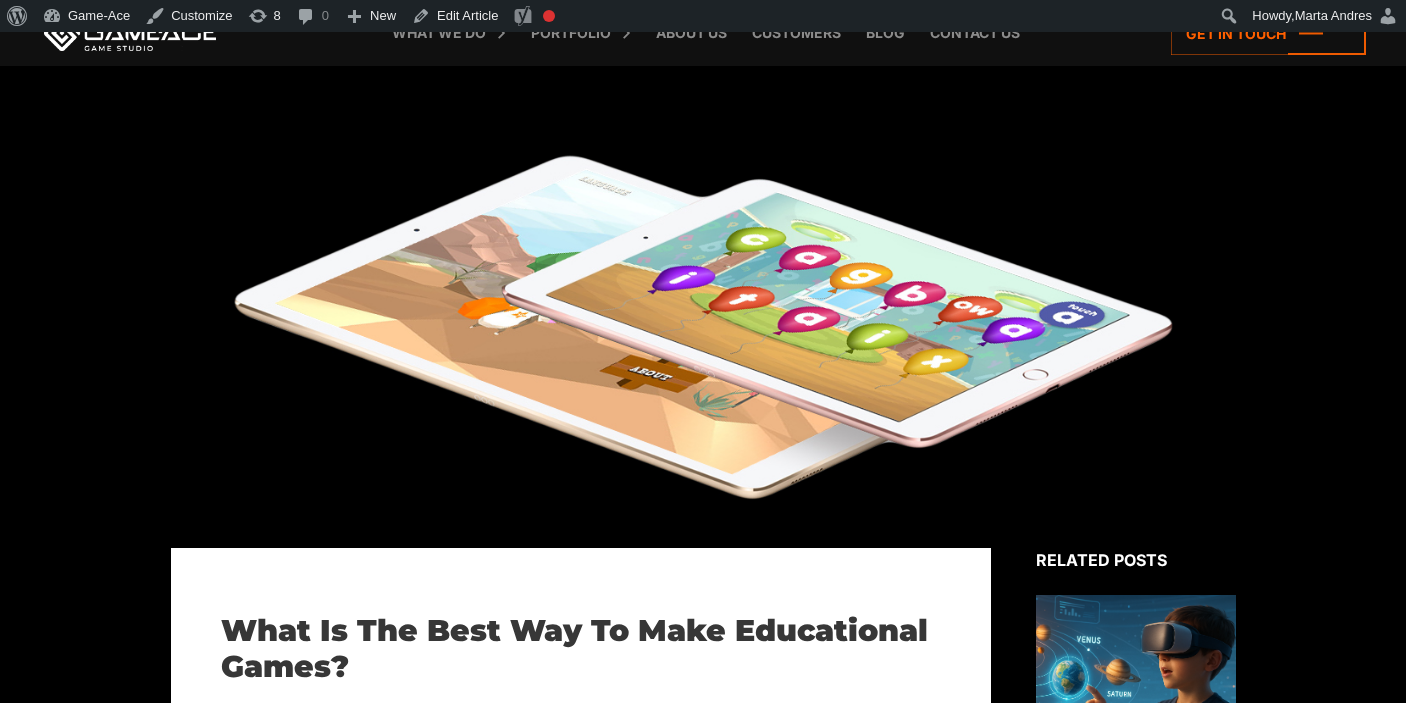 scroll, scrollTop: 0, scrollLeft: 0, axis: both 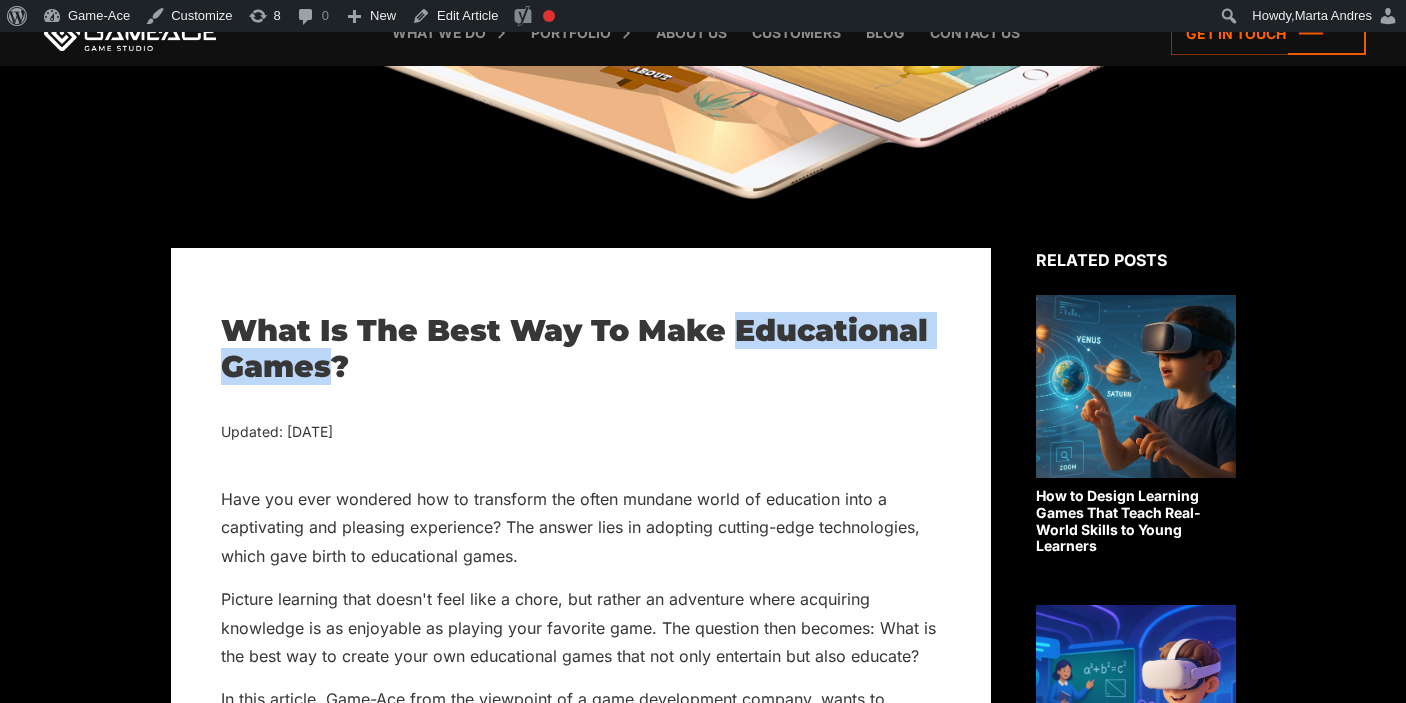 drag, startPoint x: 738, startPoint y: 326, endPoint x: 330, endPoint y: 374, distance: 410.8138 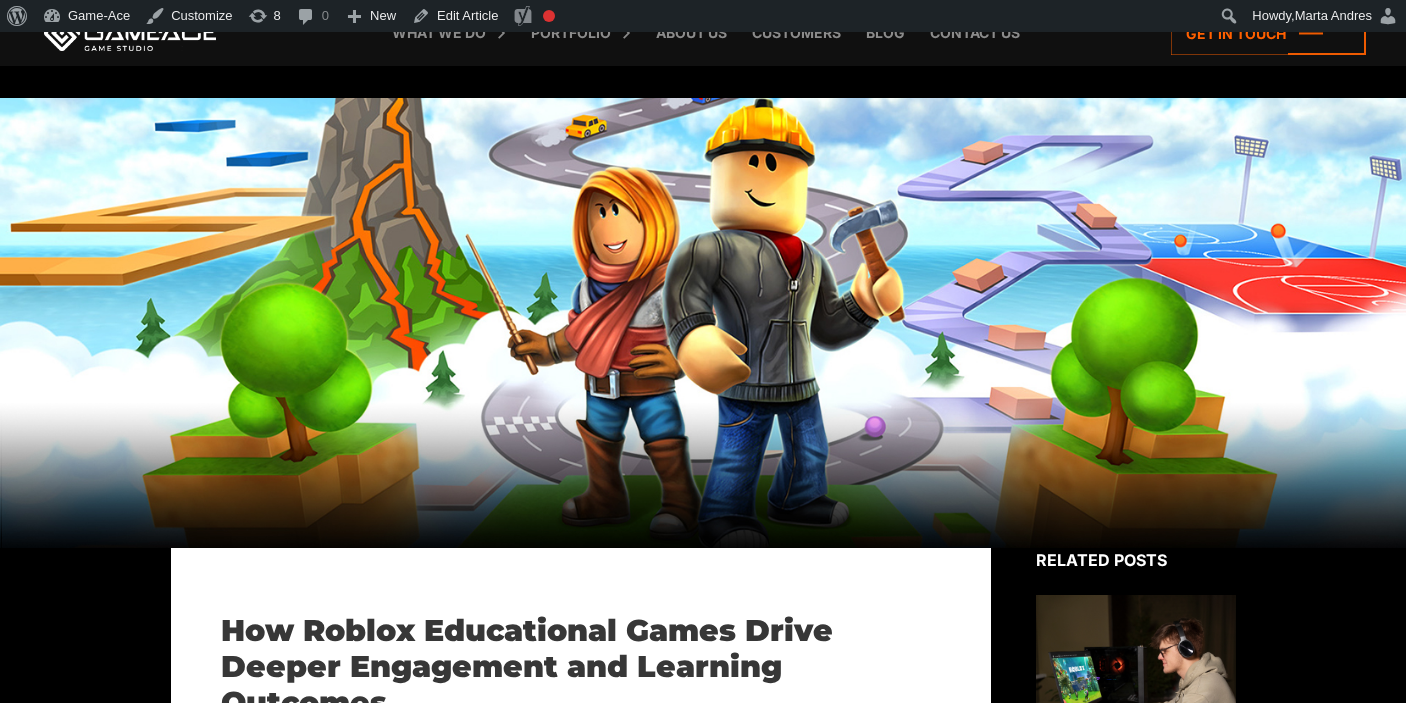 scroll, scrollTop: 0, scrollLeft: 0, axis: both 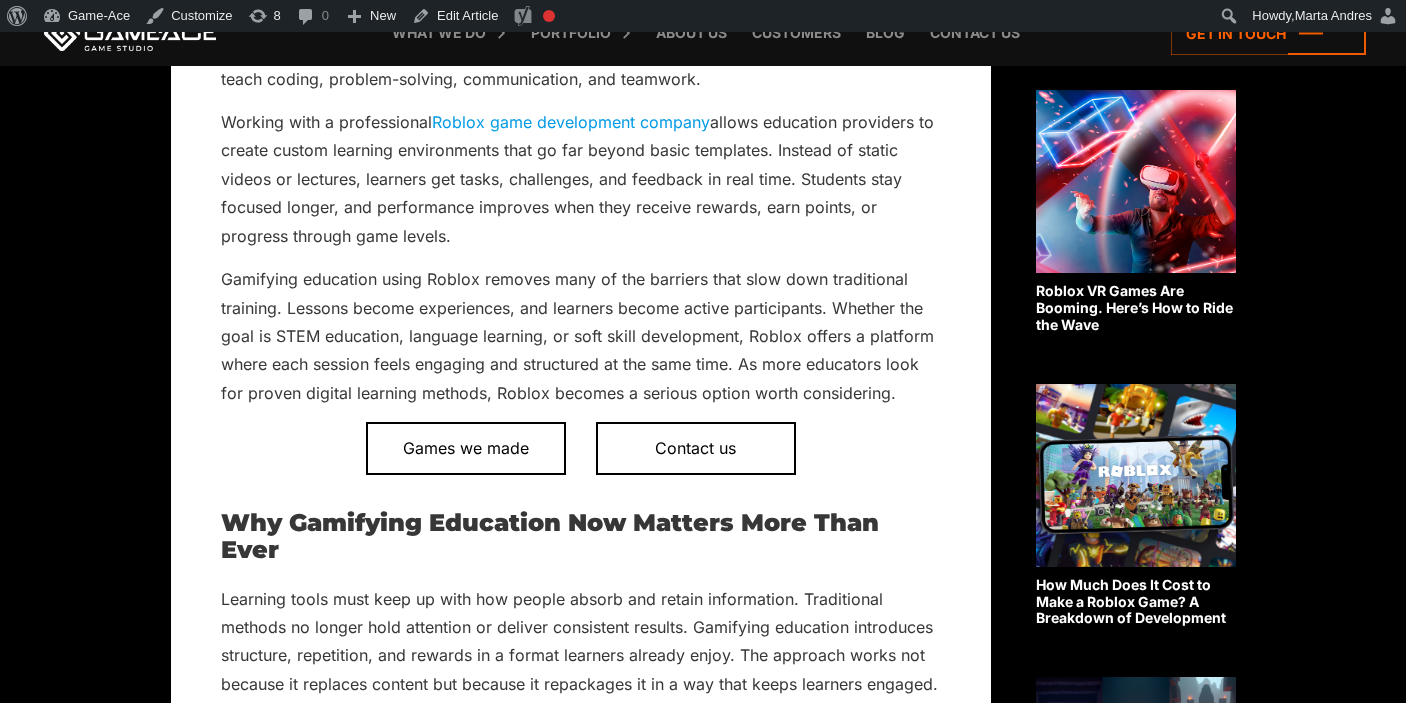 click on "Roblox game development company" at bounding box center [571, 122] 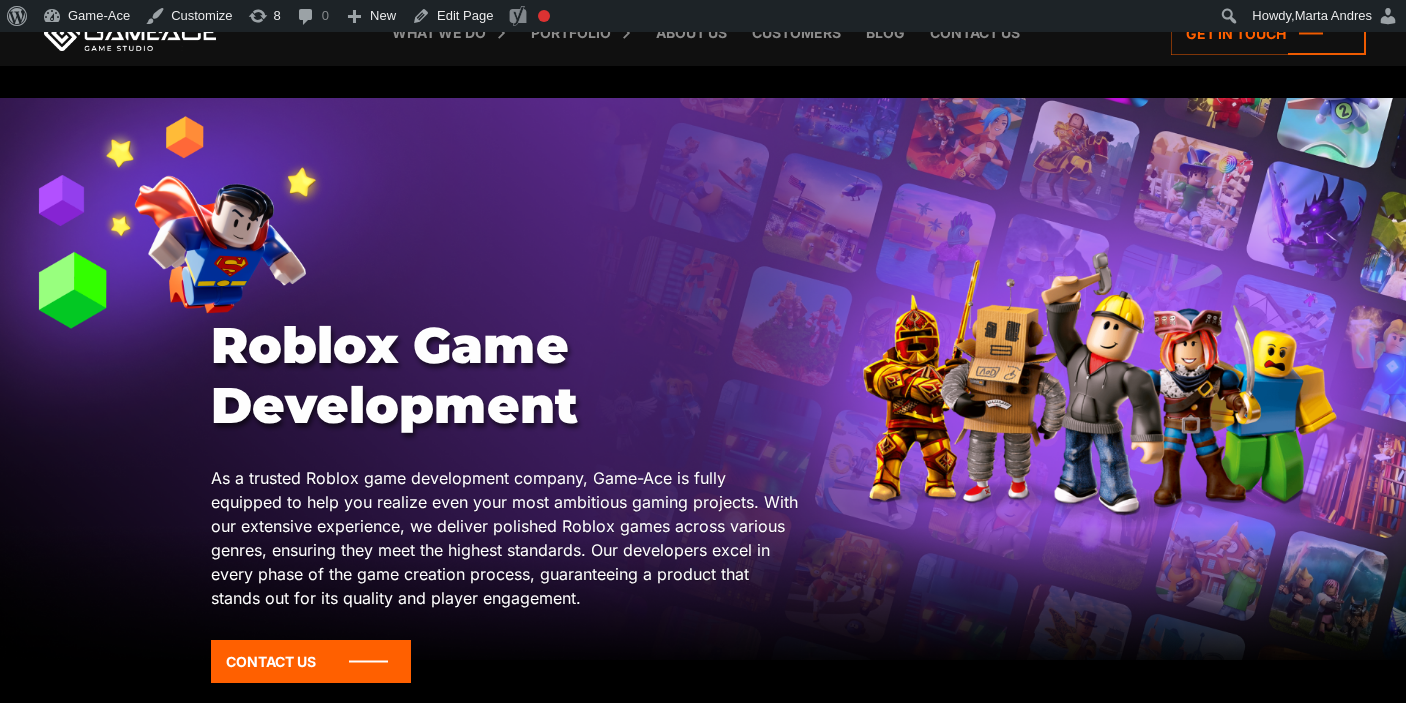 scroll, scrollTop: 0, scrollLeft: 0, axis: both 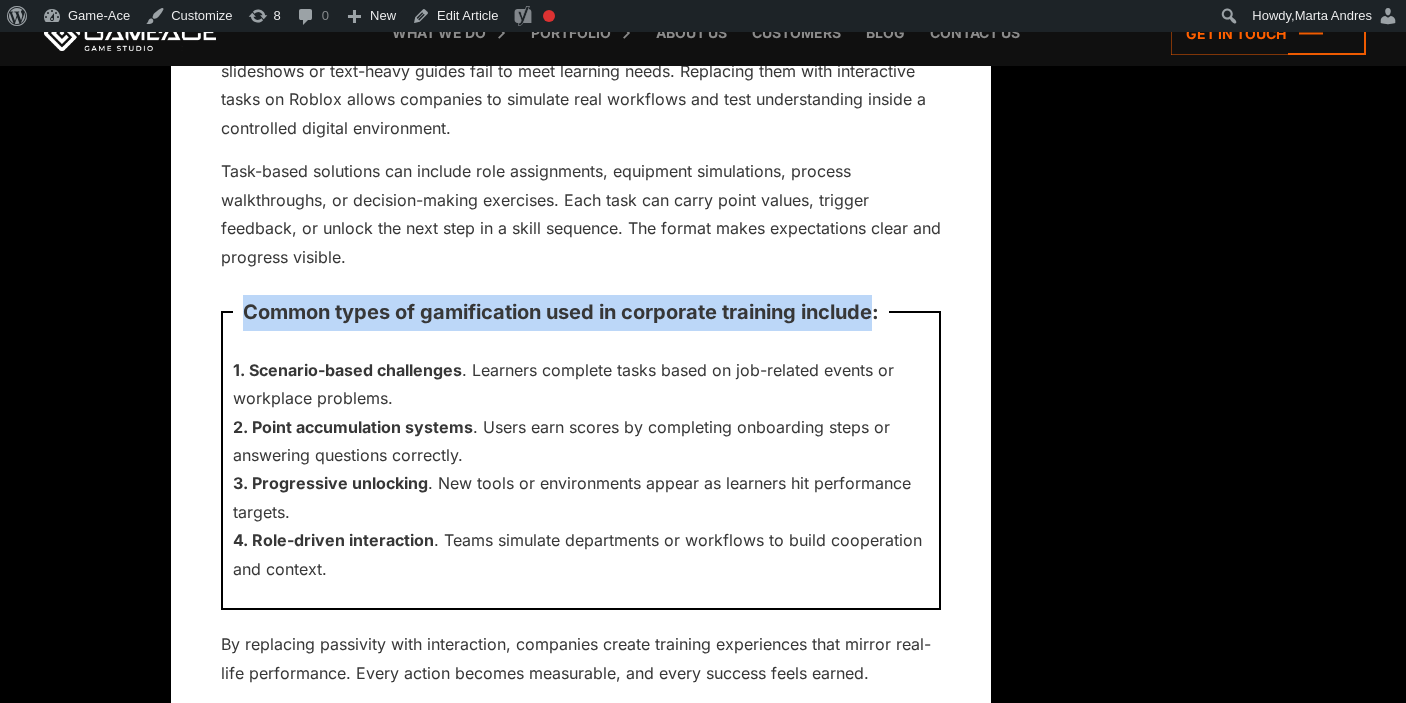 drag, startPoint x: 876, startPoint y: 290, endPoint x: 245, endPoint y: 286, distance: 631.0127 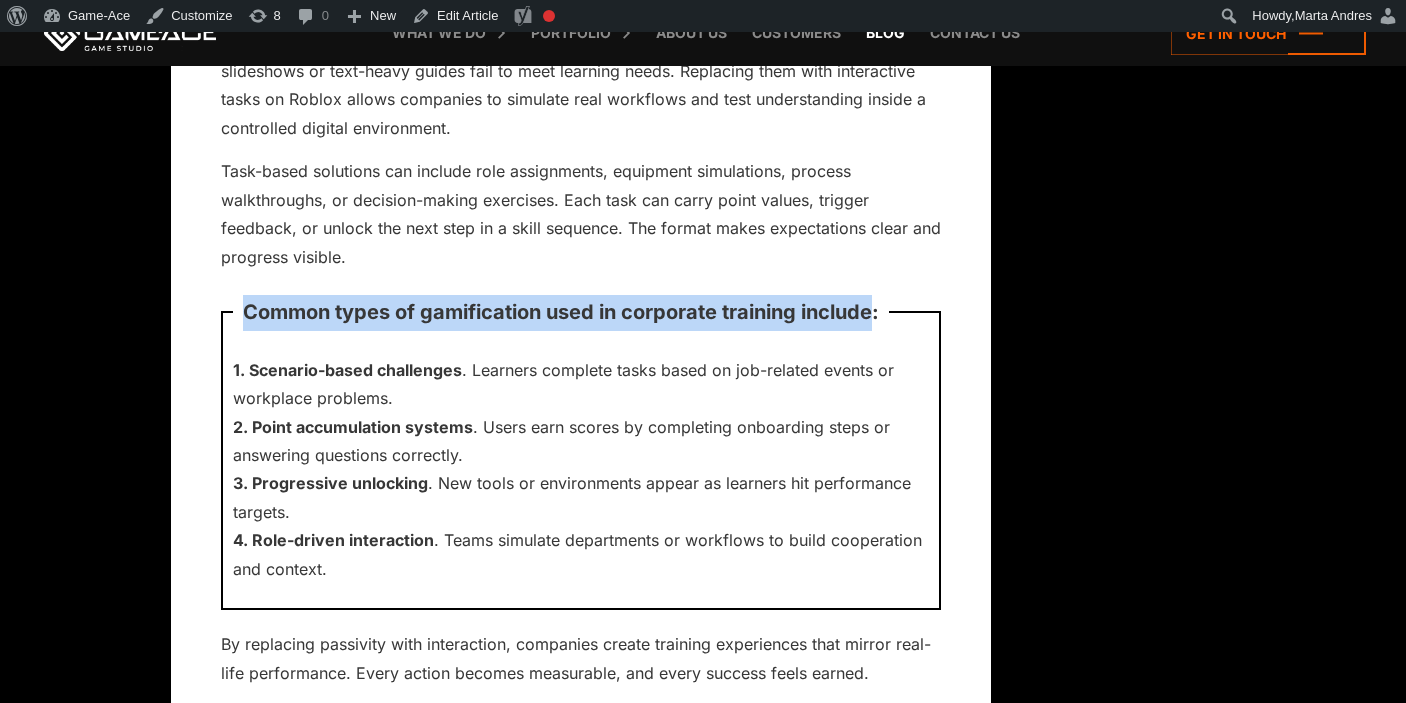 click on "Blog" at bounding box center (885, 33) 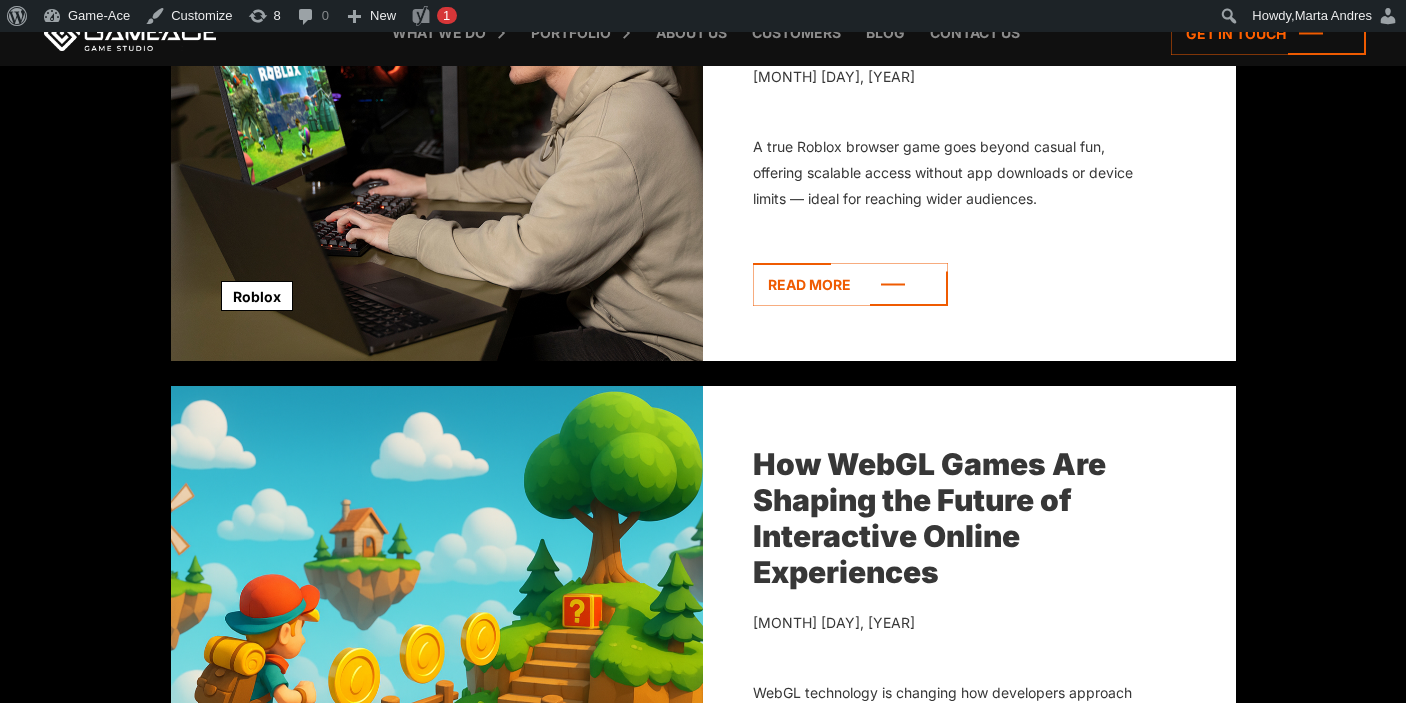 scroll, scrollTop: 0, scrollLeft: 0, axis: both 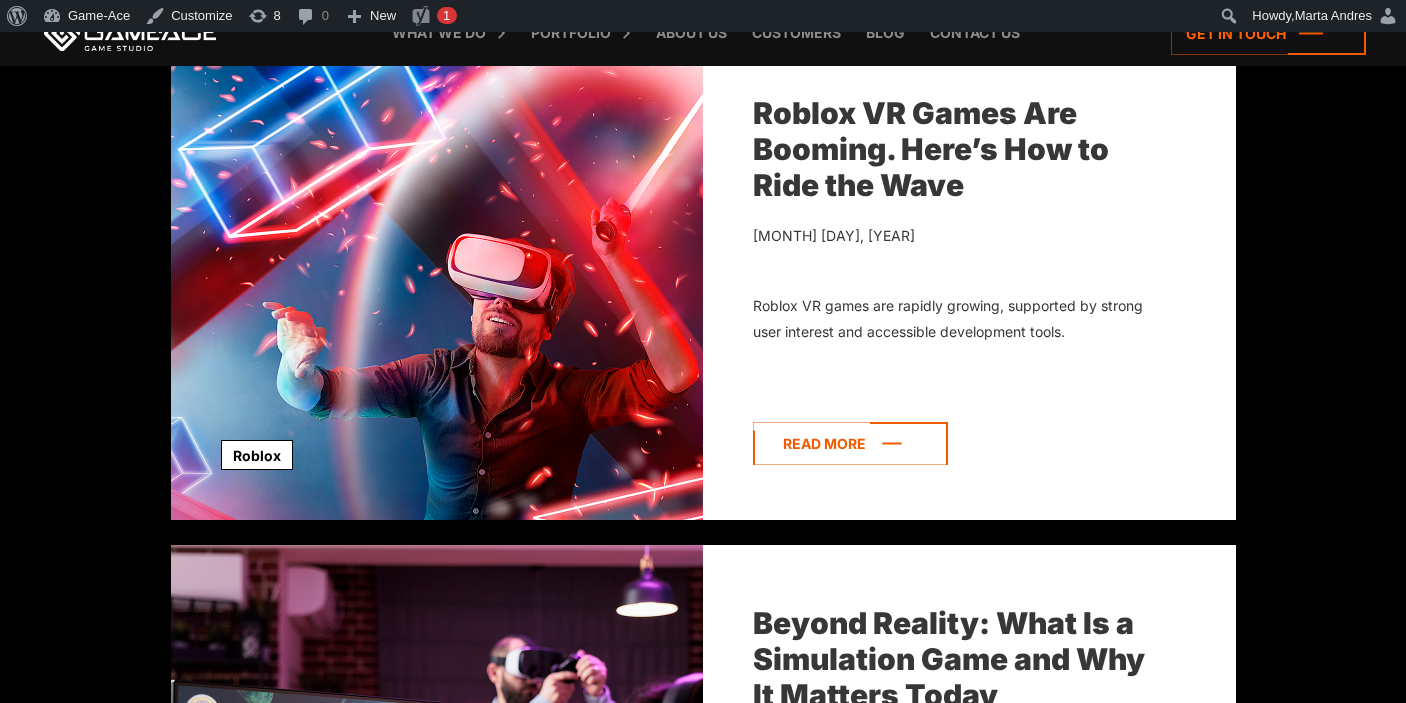 click 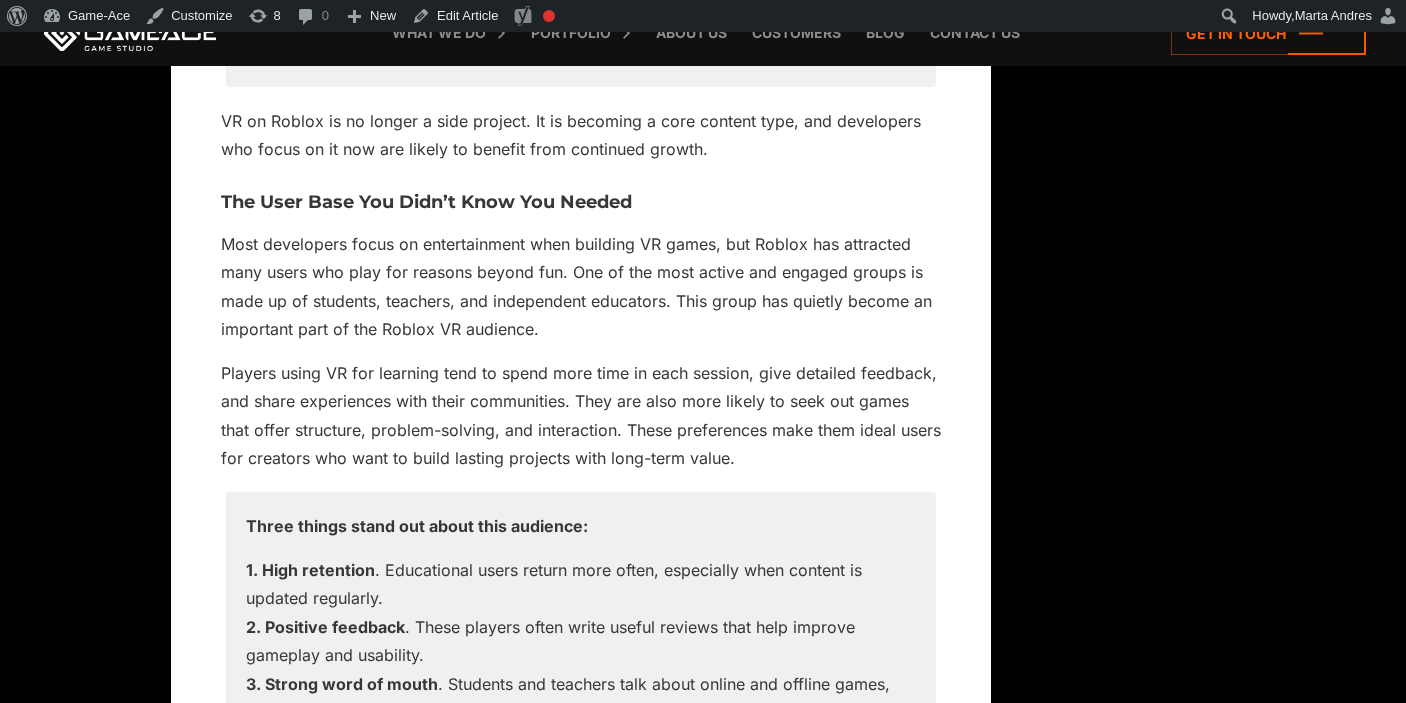 scroll, scrollTop: 2848, scrollLeft: 0, axis: vertical 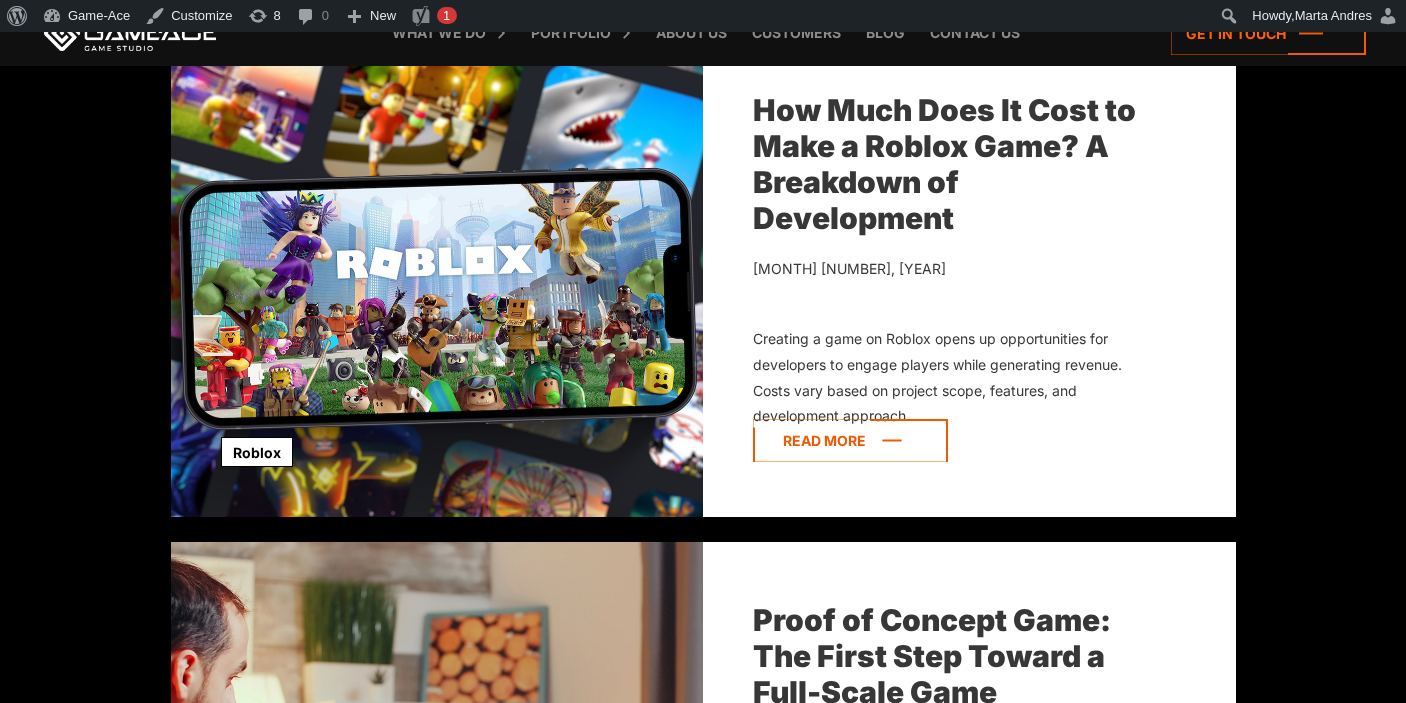click 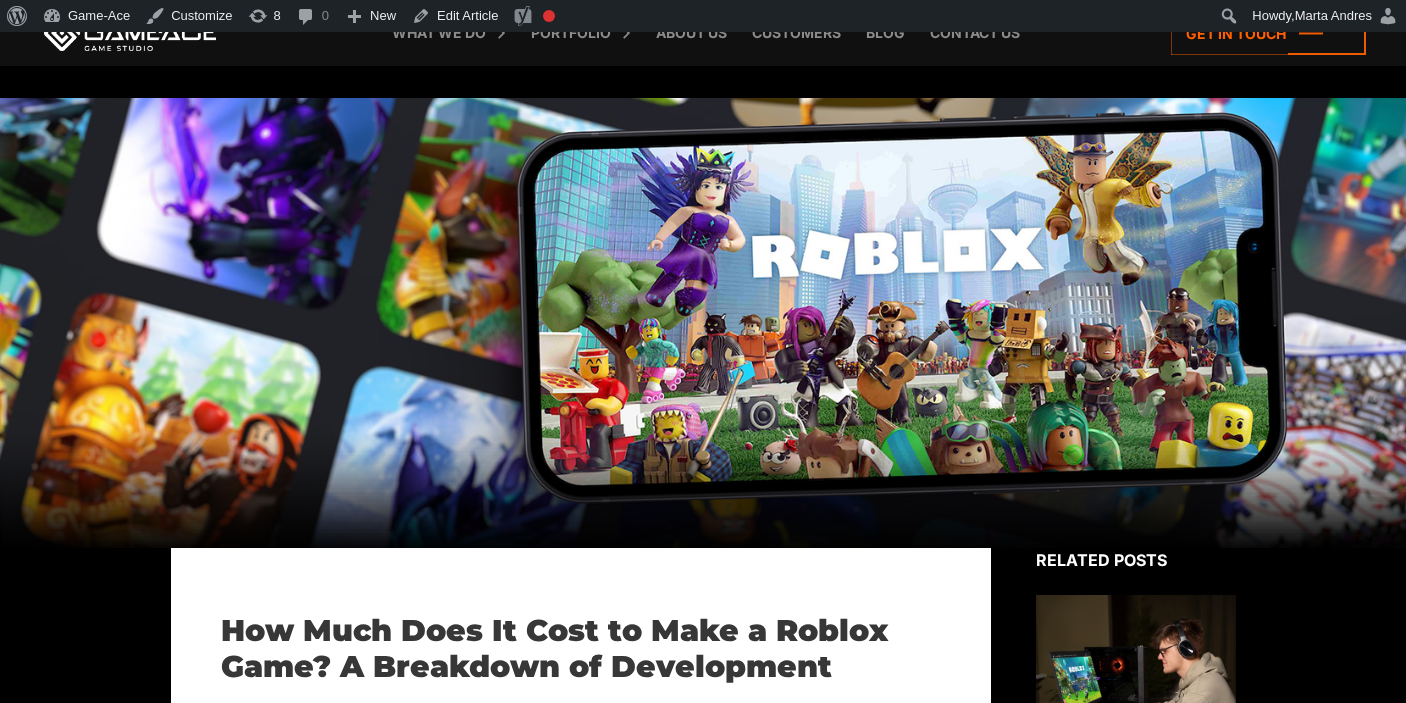 scroll, scrollTop: 0, scrollLeft: 0, axis: both 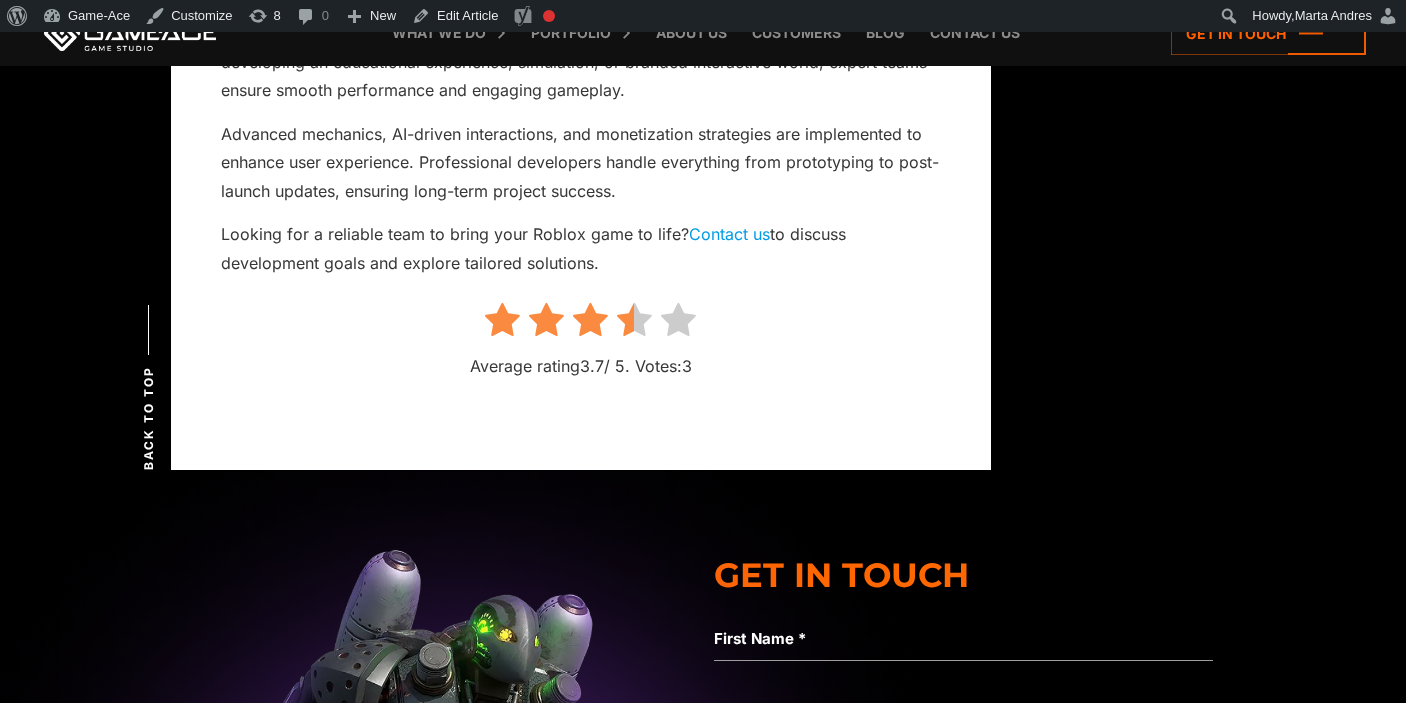 click at bounding box center (678, 320) 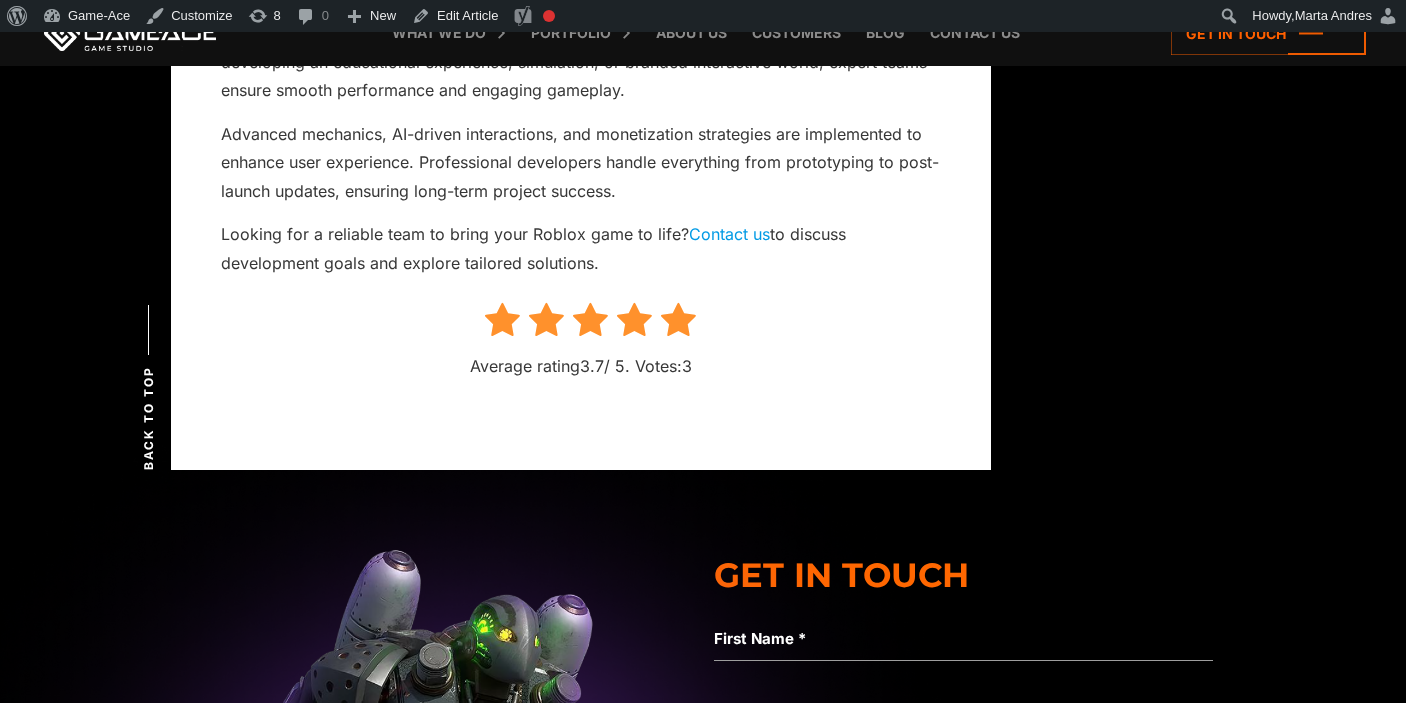 scroll, scrollTop: 11559, scrollLeft: 0, axis: vertical 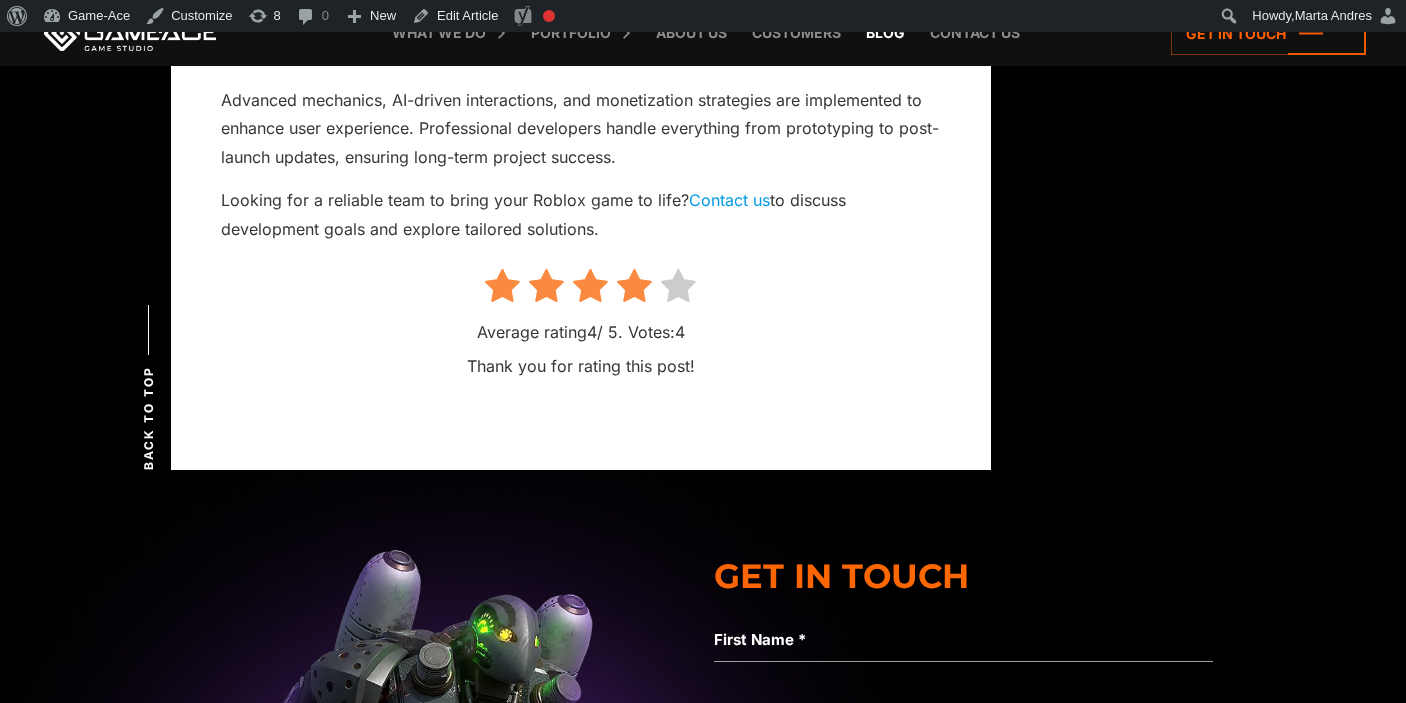 click on "Blog" at bounding box center [885, 33] 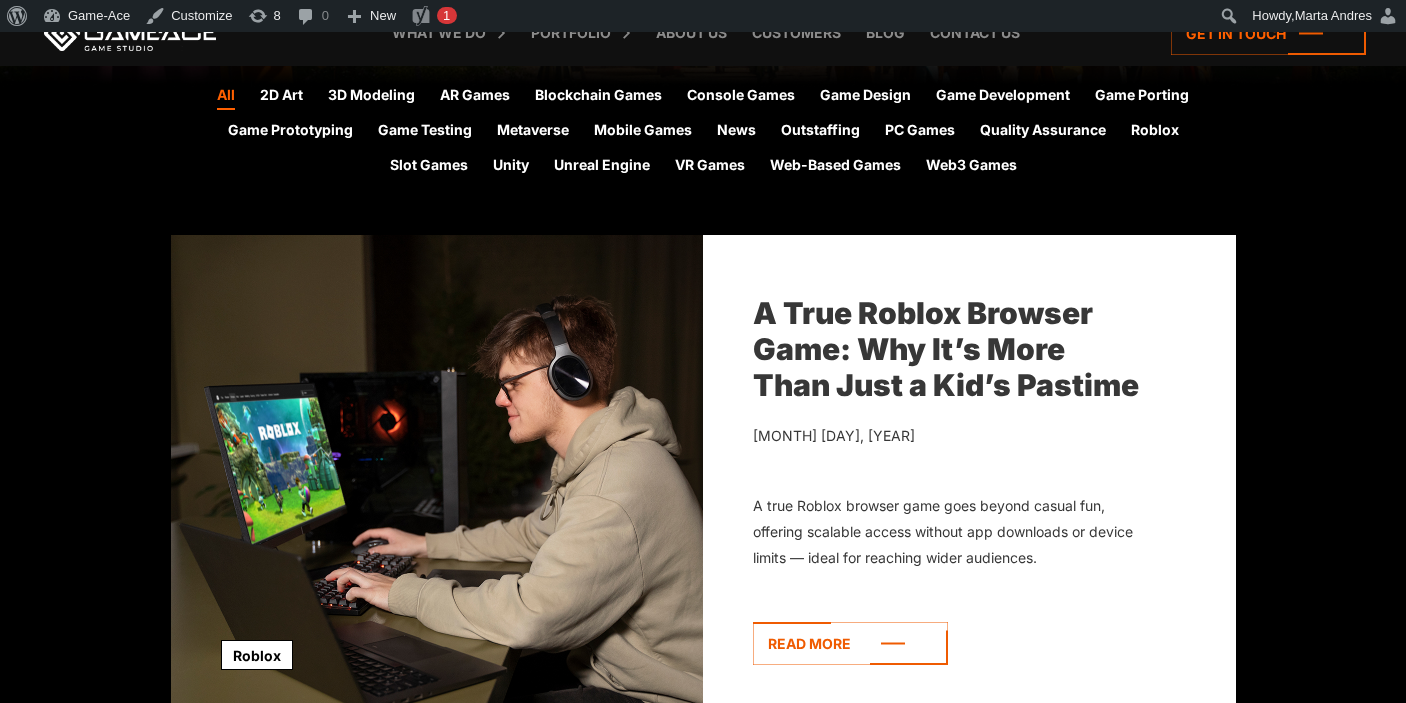 scroll, scrollTop: 0, scrollLeft: 0, axis: both 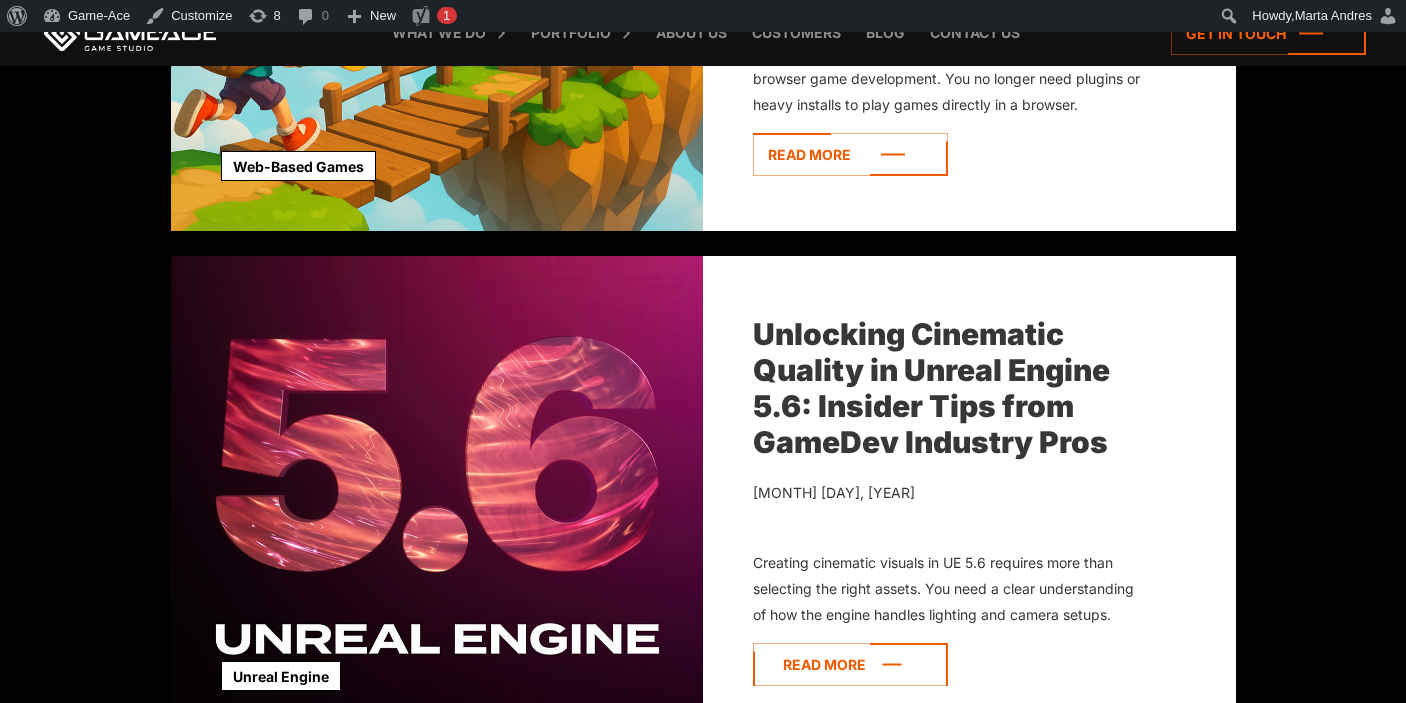 click 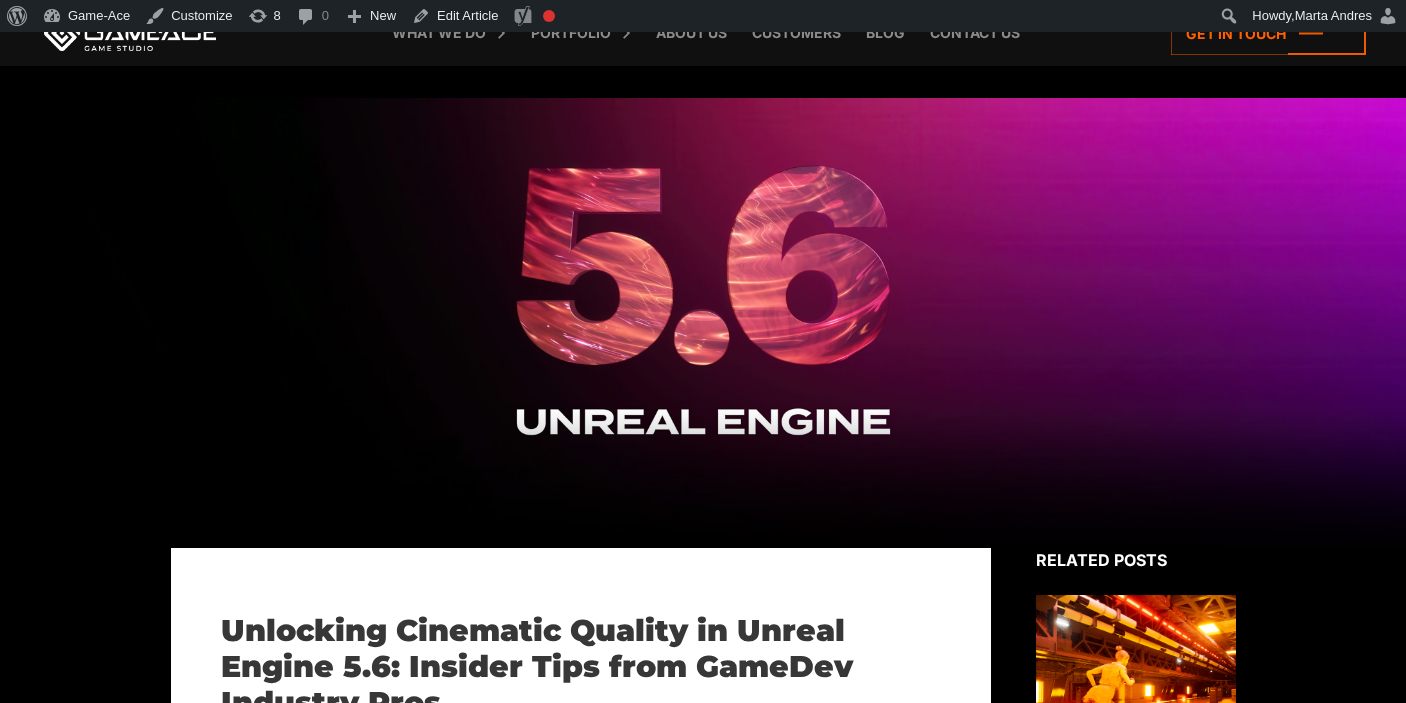 scroll, scrollTop: 0, scrollLeft: 0, axis: both 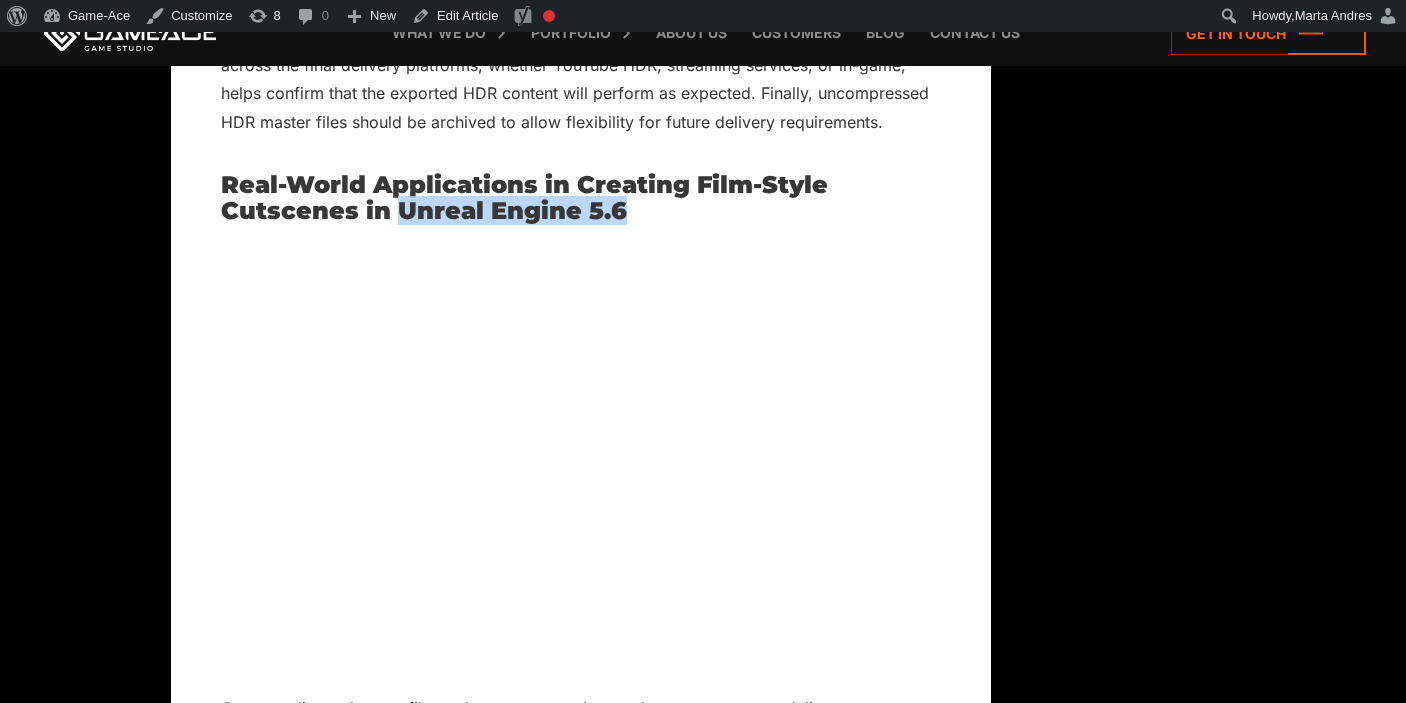 drag, startPoint x: 633, startPoint y: 189, endPoint x: 392, endPoint y: 191, distance: 241.0083 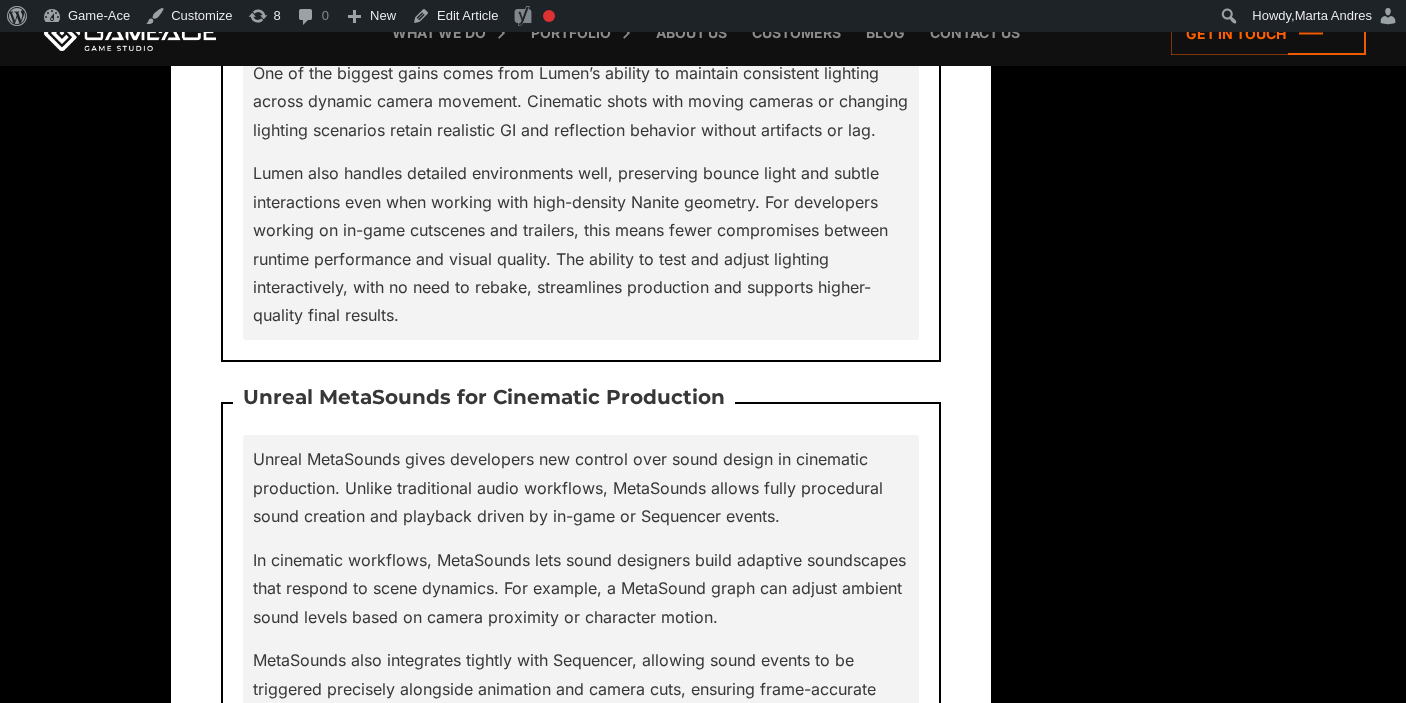 scroll, scrollTop: 15532, scrollLeft: 0, axis: vertical 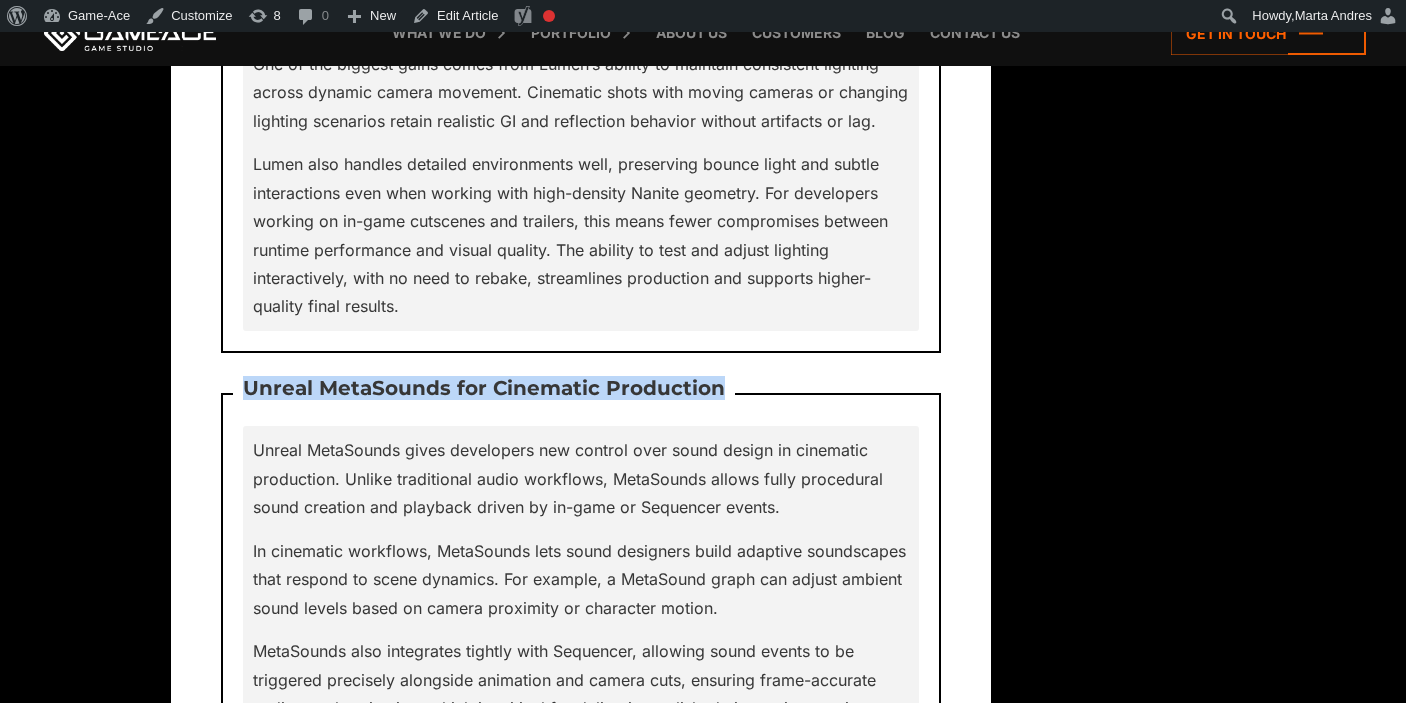 drag, startPoint x: 718, startPoint y: 338, endPoint x: 242, endPoint y: 343, distance: 476.02625 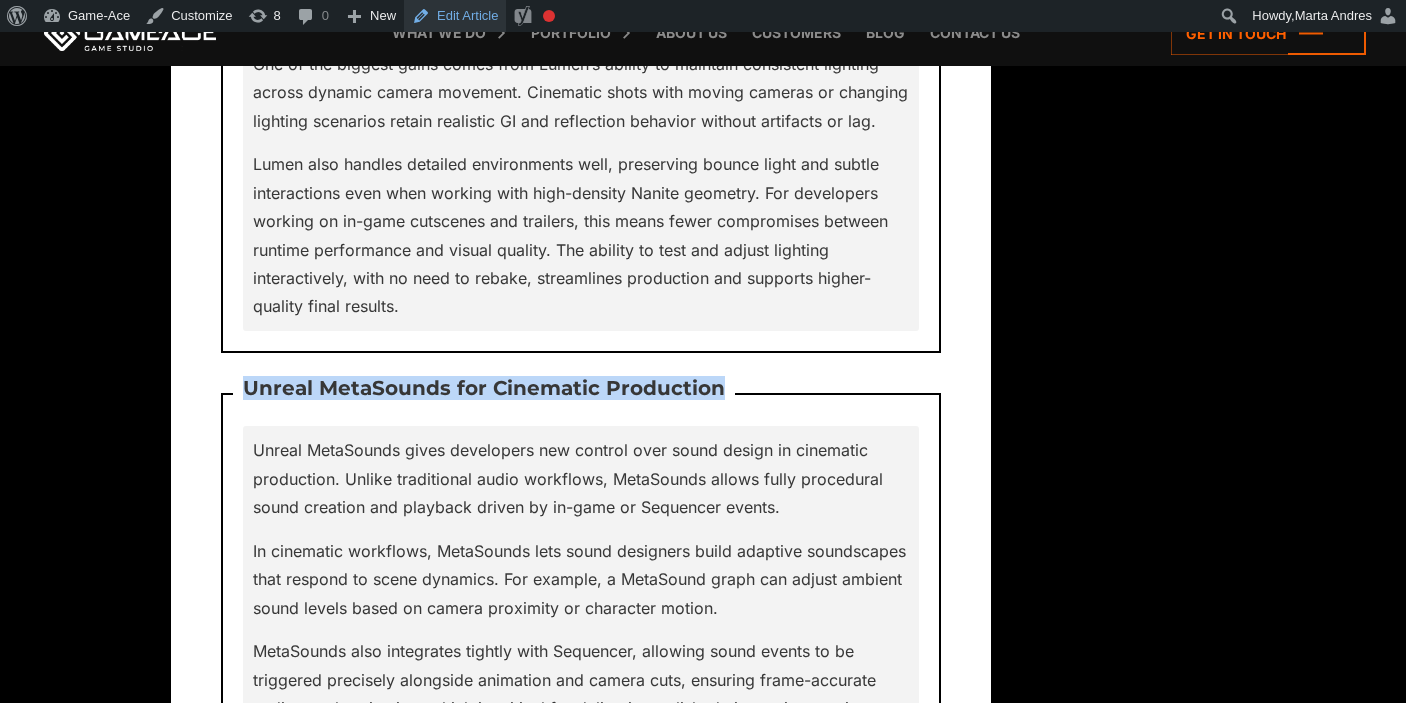 click on "Edit Article" at bounding box center [455, 16] 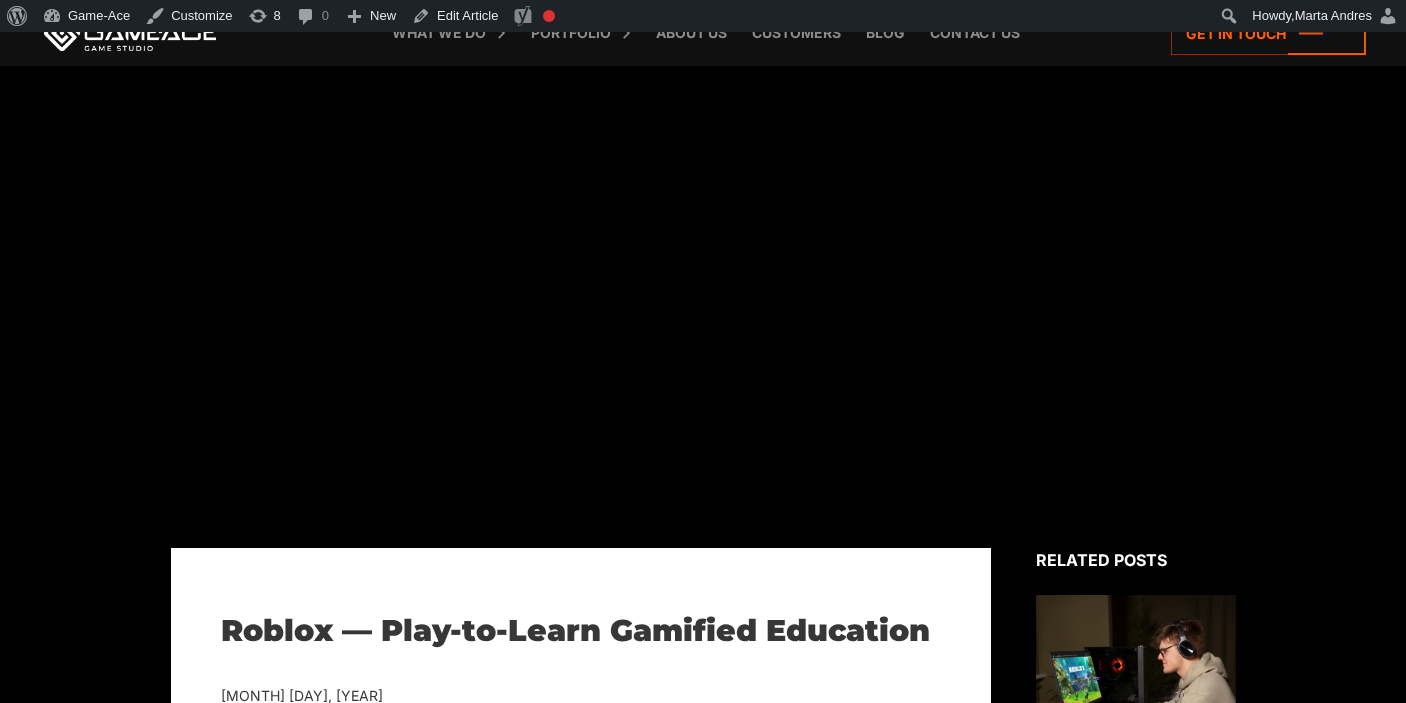 scroll, scrollTop: 566, scrollLeft: 0, axis: vertical 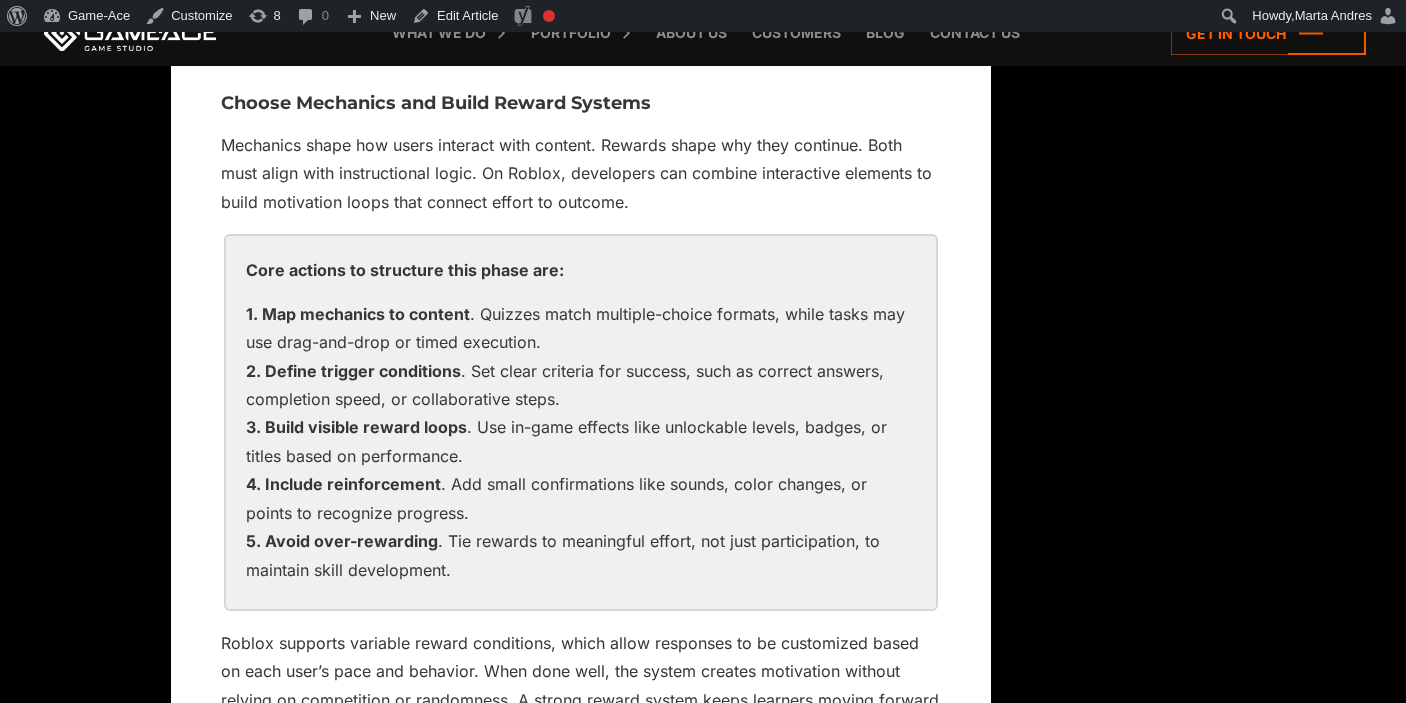click on "Core actions to structure this phase are:" at bounding box center (581, 270) 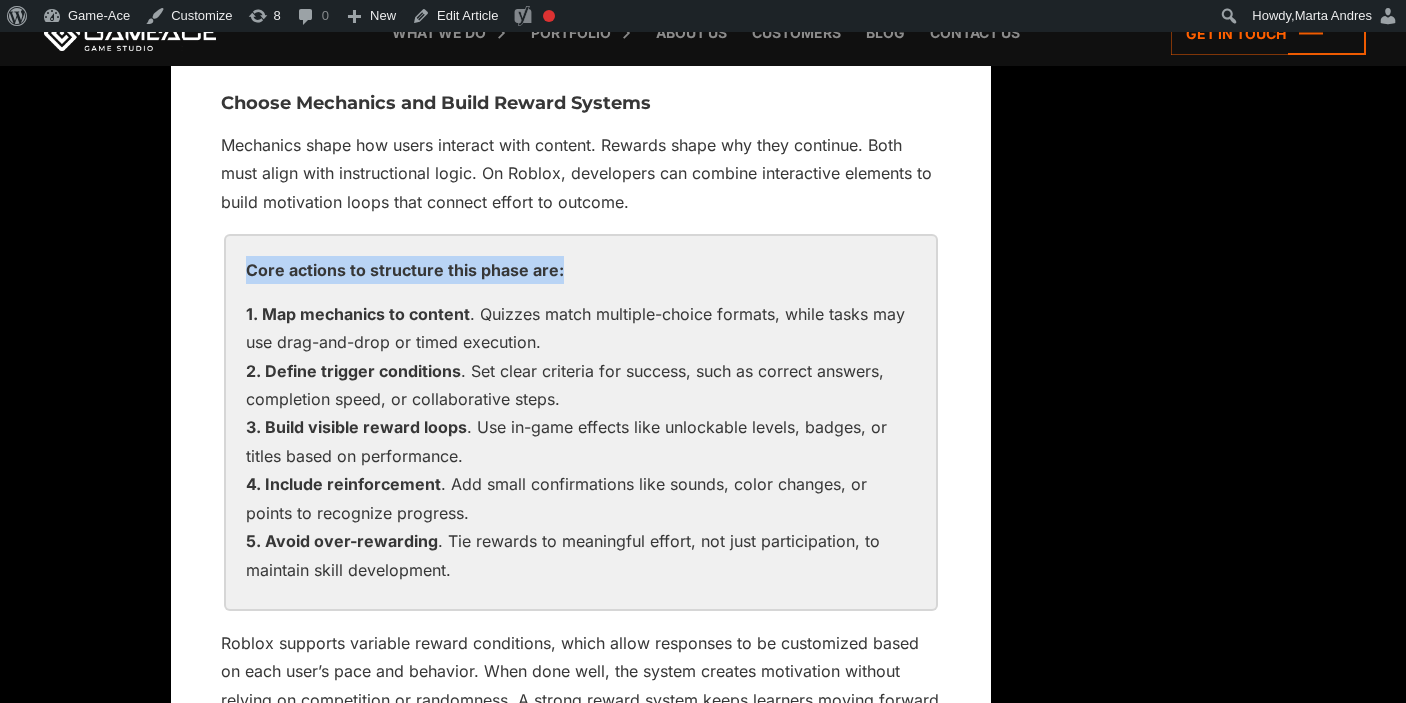 drag, startPoint x: 566, startPoint y: 245, endPoint x: 241, endPoint y: 244, distance: 325.00153 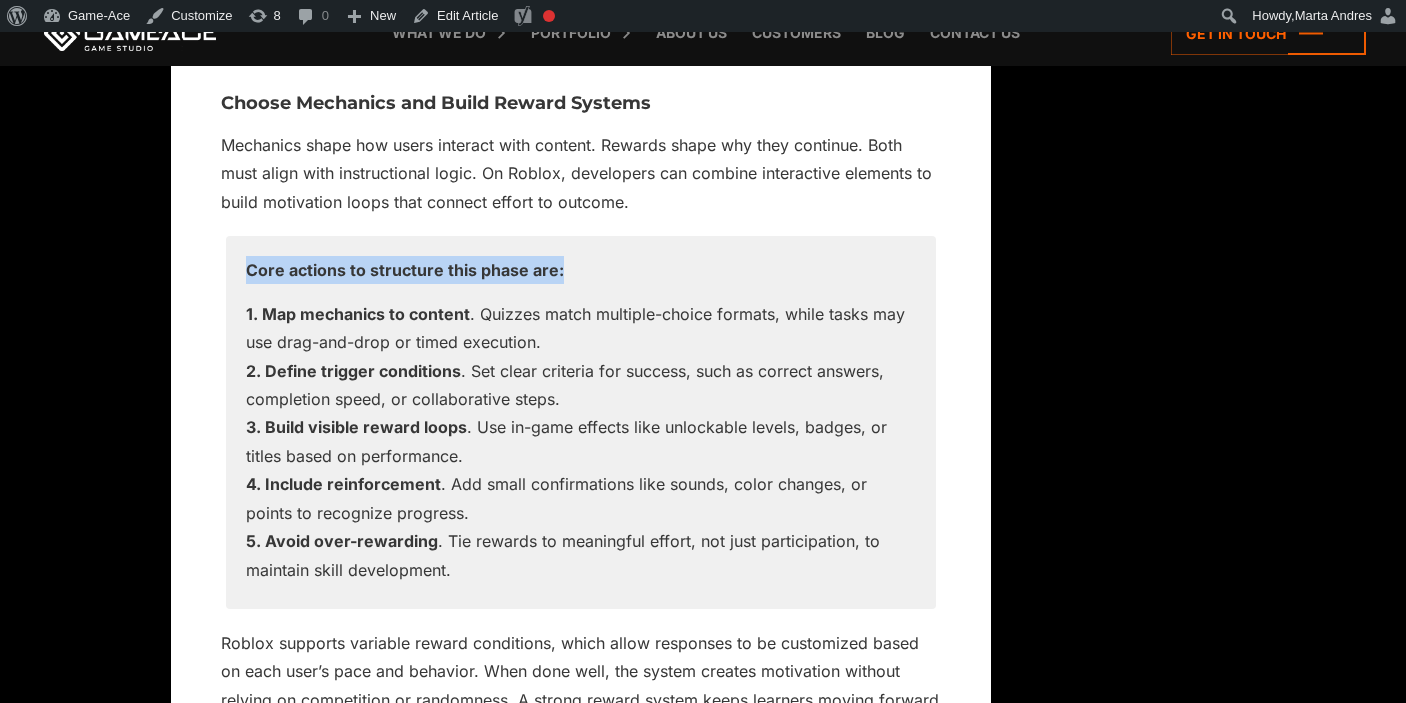 click on "Mechanics shape how users interact with content. Rewards shape why they continue. Both must align with instructional logic. On Roblox, developers can combine interactive elements to build motivation loops that connect effort to outcome." at bounding box center (581, 173) 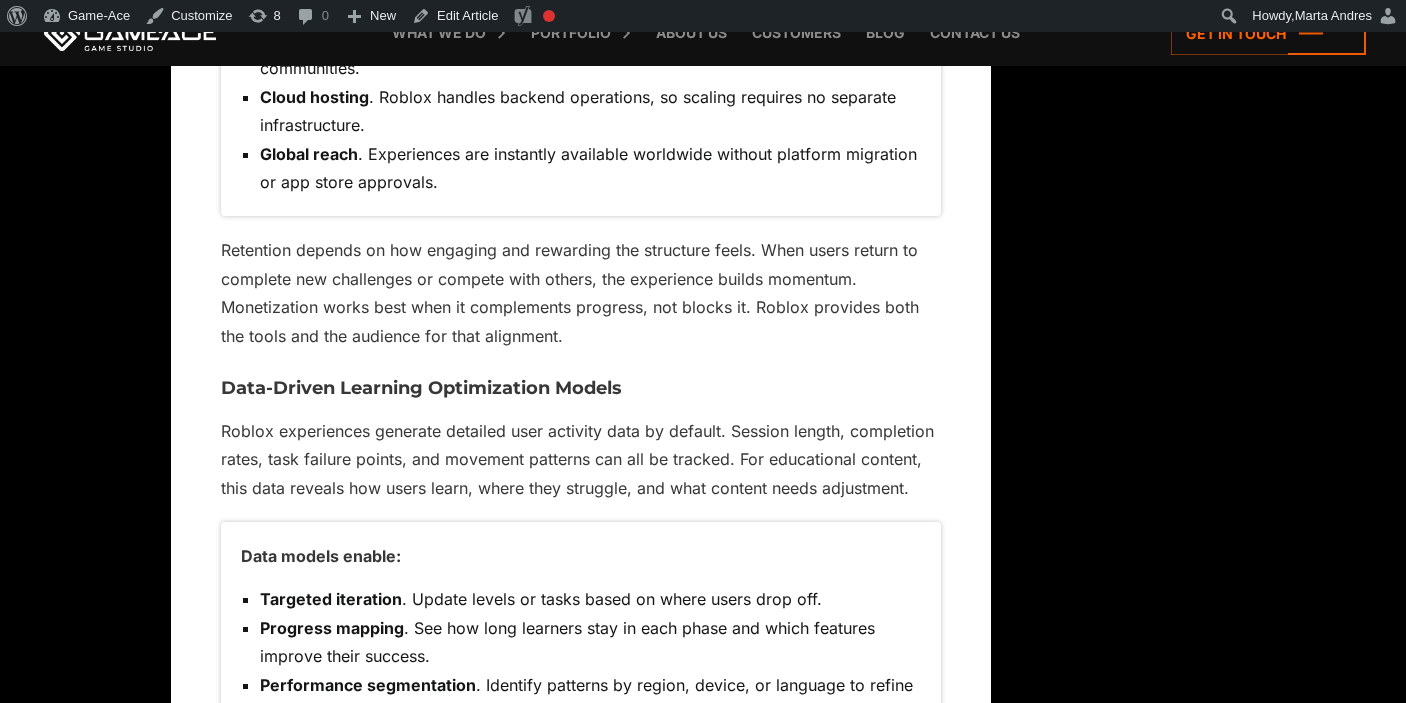 scroll, scrollTop: 9258, scrollLeft: 0, axis: vertical 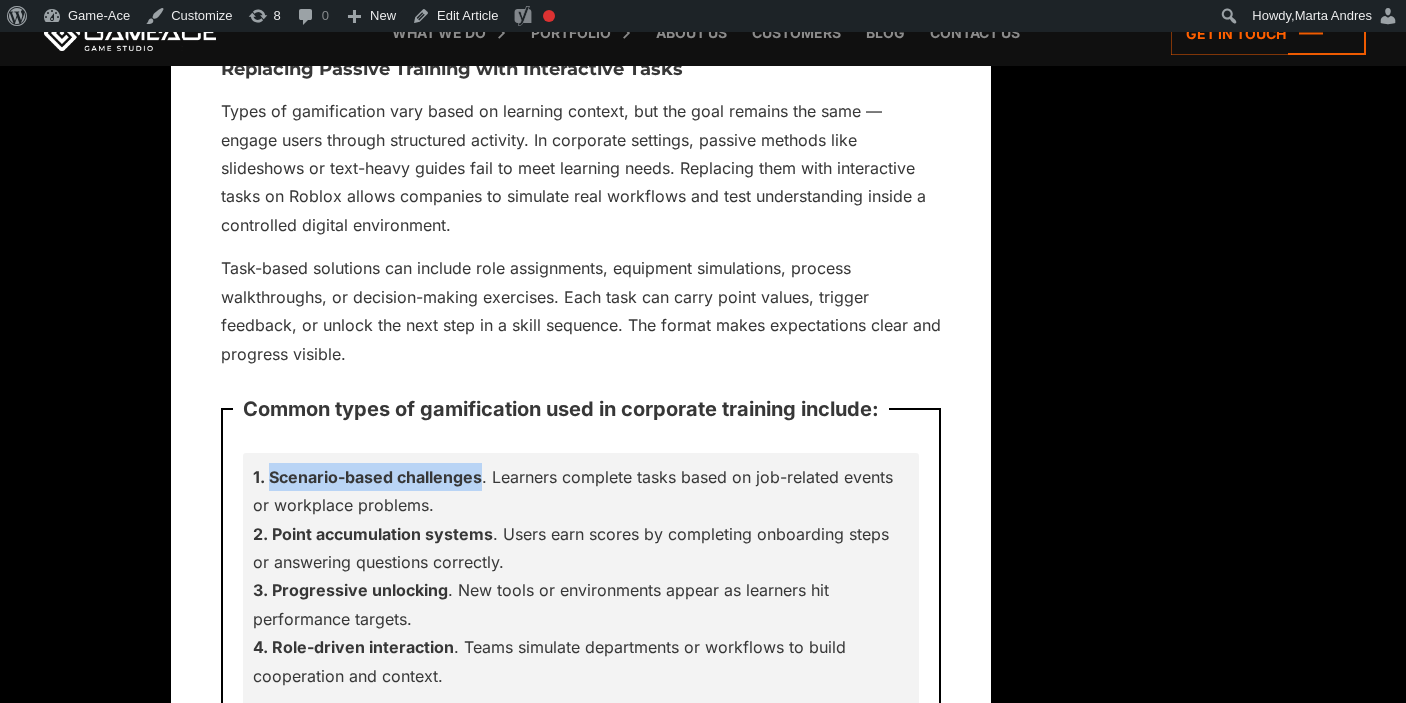 drag, startPoint x: 482, startPoint y: 451, endPoint x: 251, endPoint y: 450, distance: 231.00217 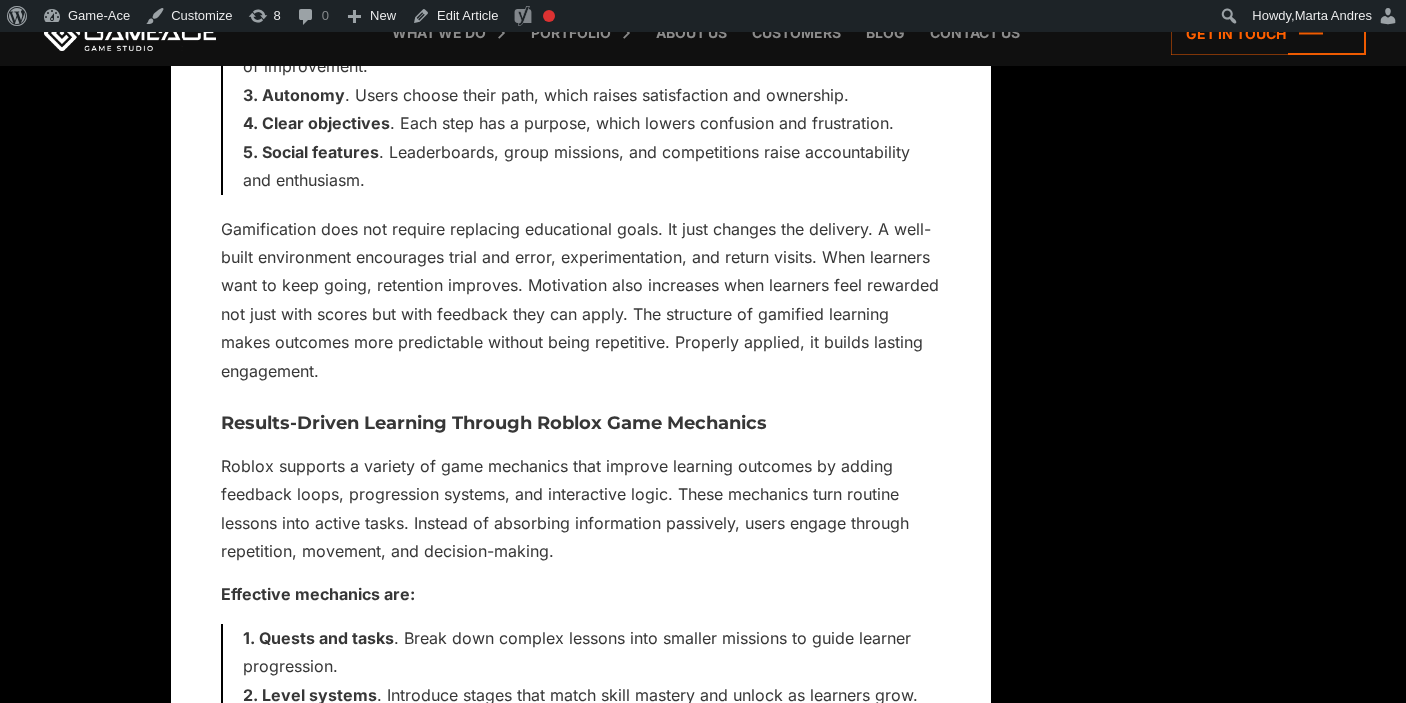 scroll, scrollTop: 0, scrollLeft: 0, axis: both 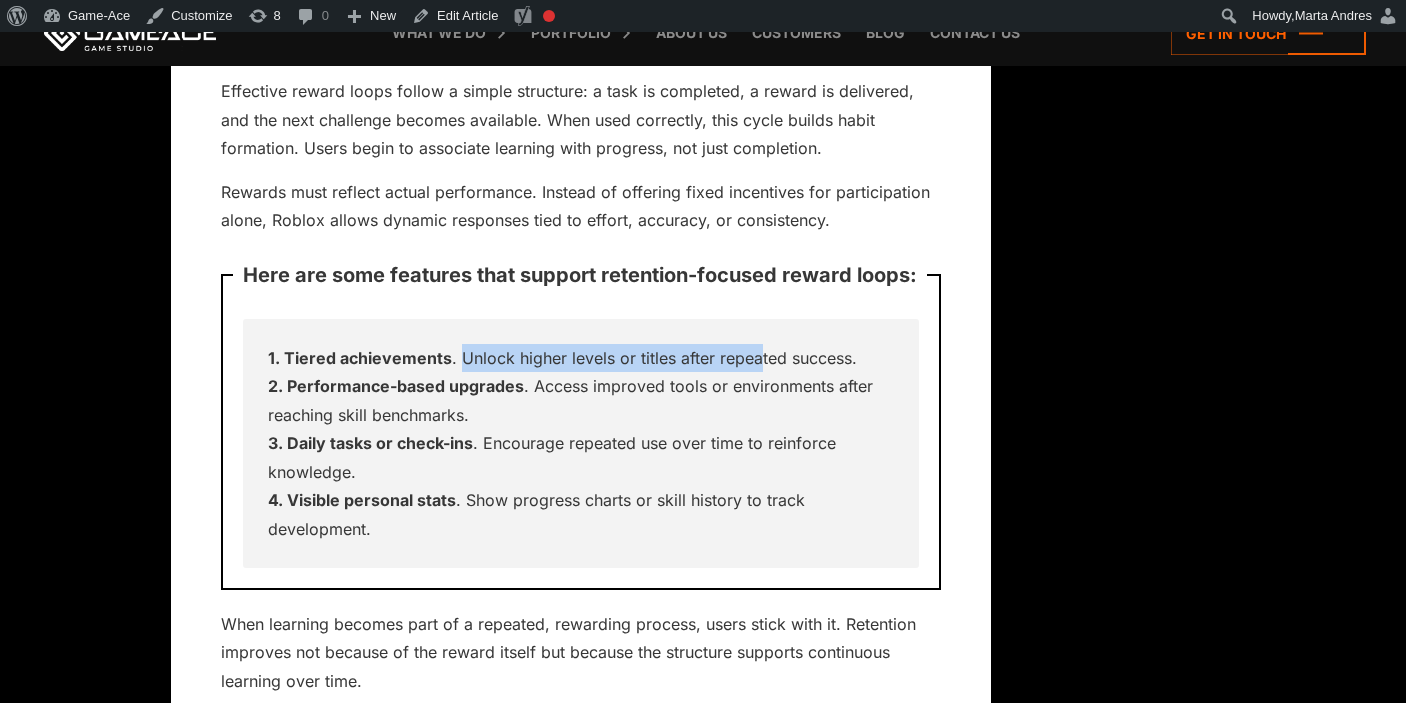 drag, startPoint x: 457, startPoint y: 330, endPoint x: 756, endPoint y: 322, distance: 299.107 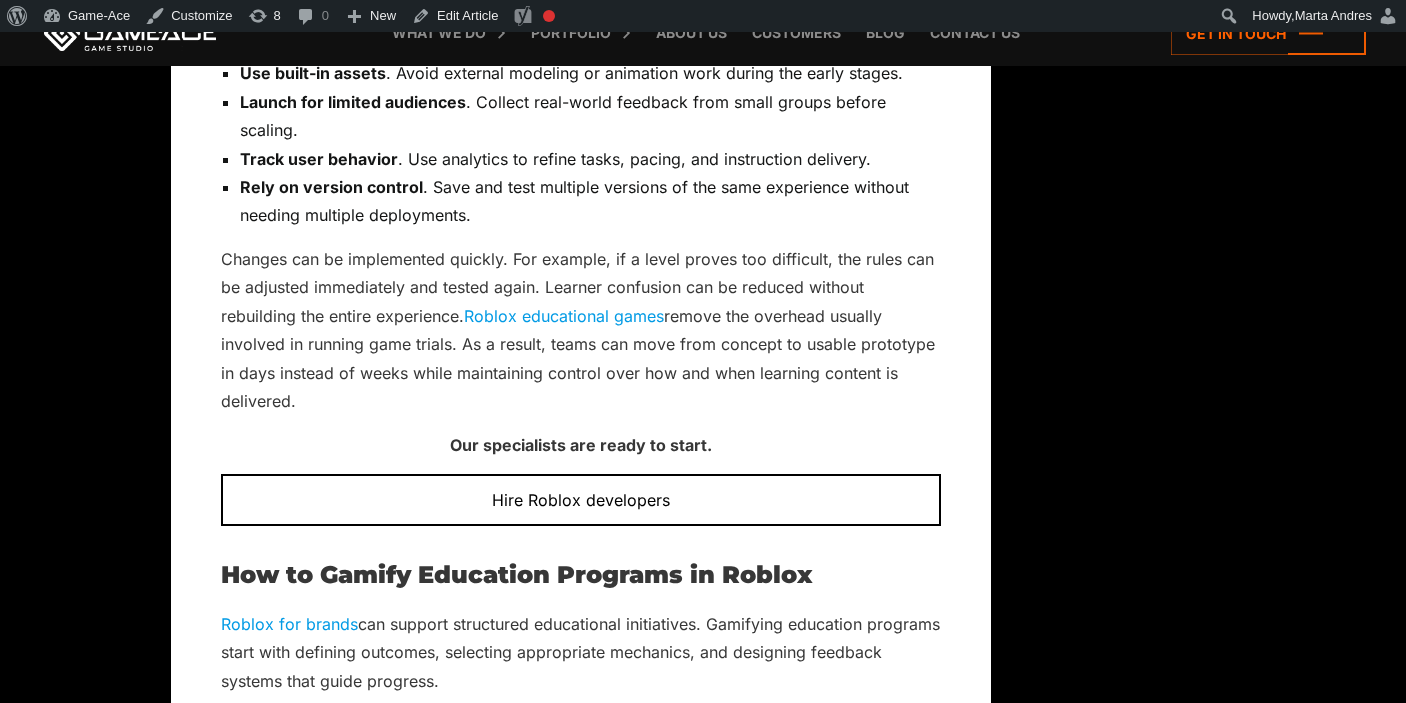 copy on "Unlock higher levels or titles after repea" 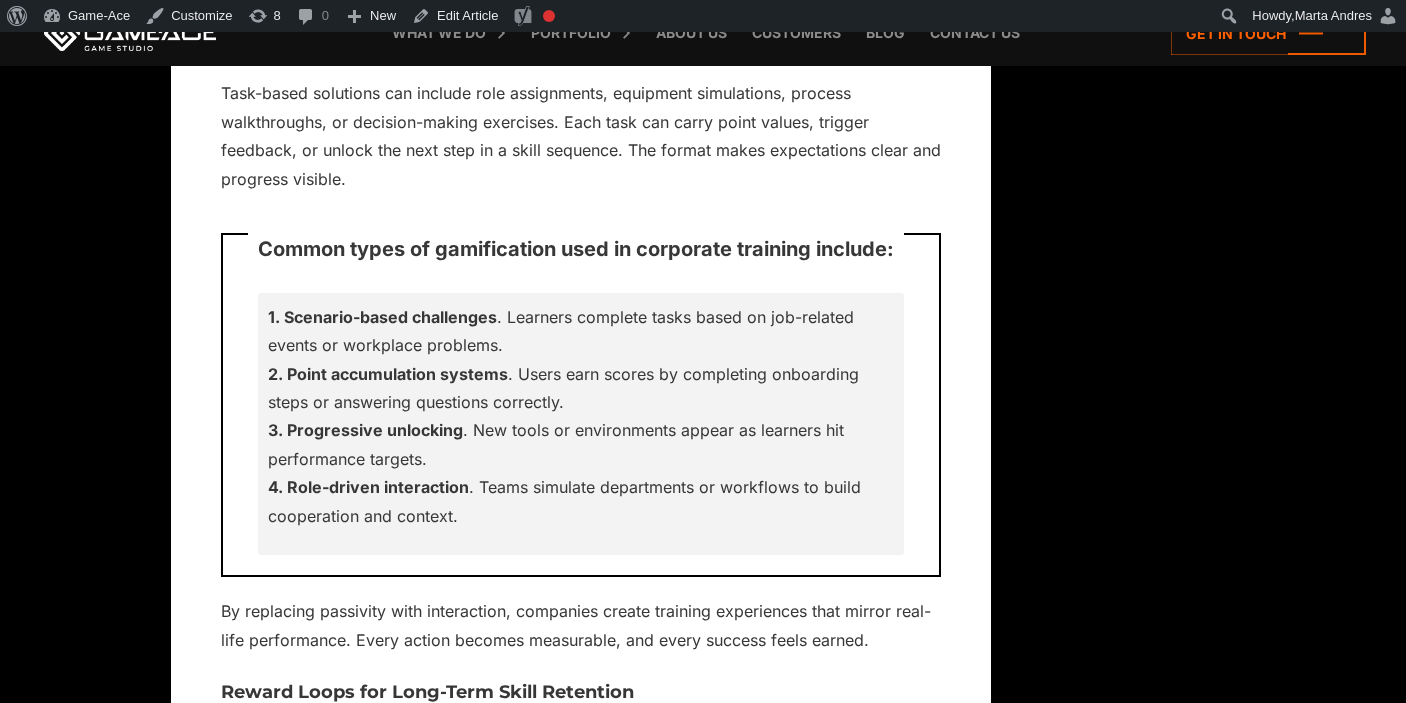 scroll, scrollTop: 10072, scrollLeft: 0, axis: vertical 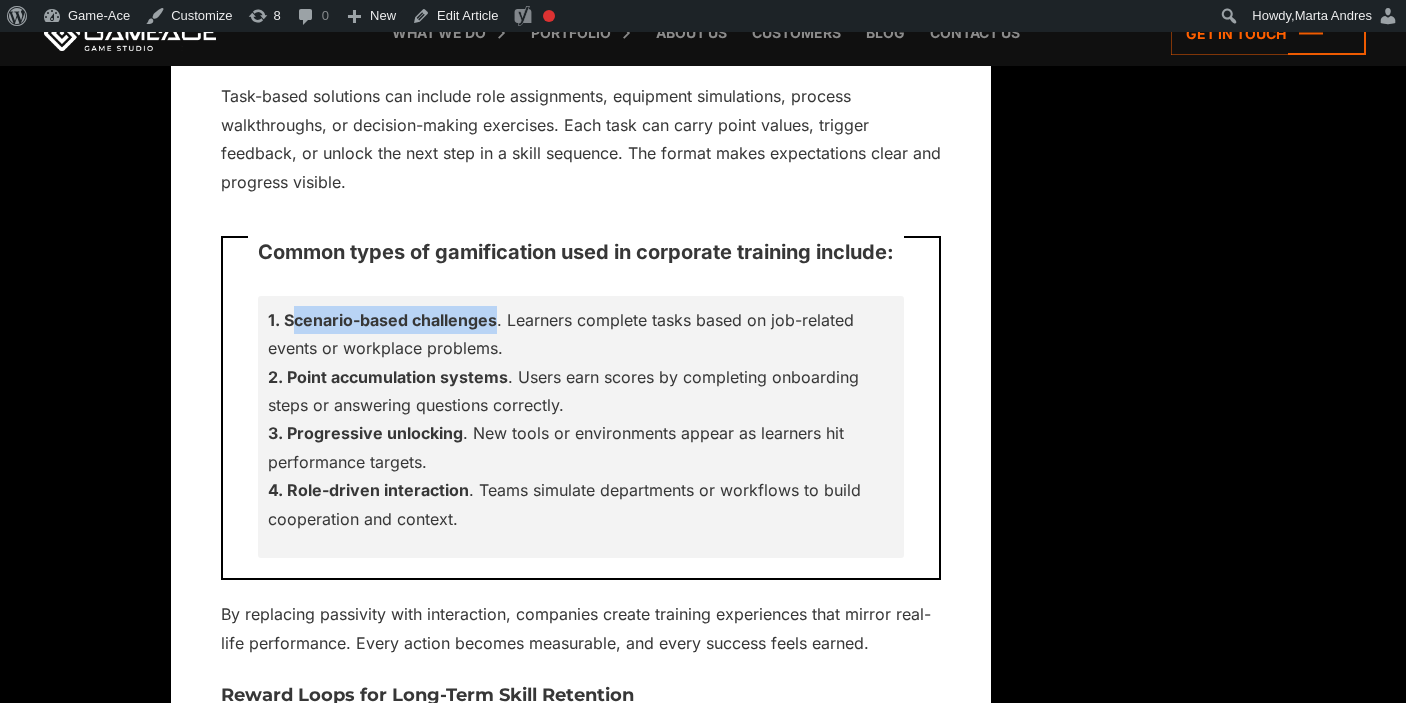 drag, startPoint x: 498, startPoint y: 291, endPoint x: 292, endPoint y: 296, distance: 206.06067 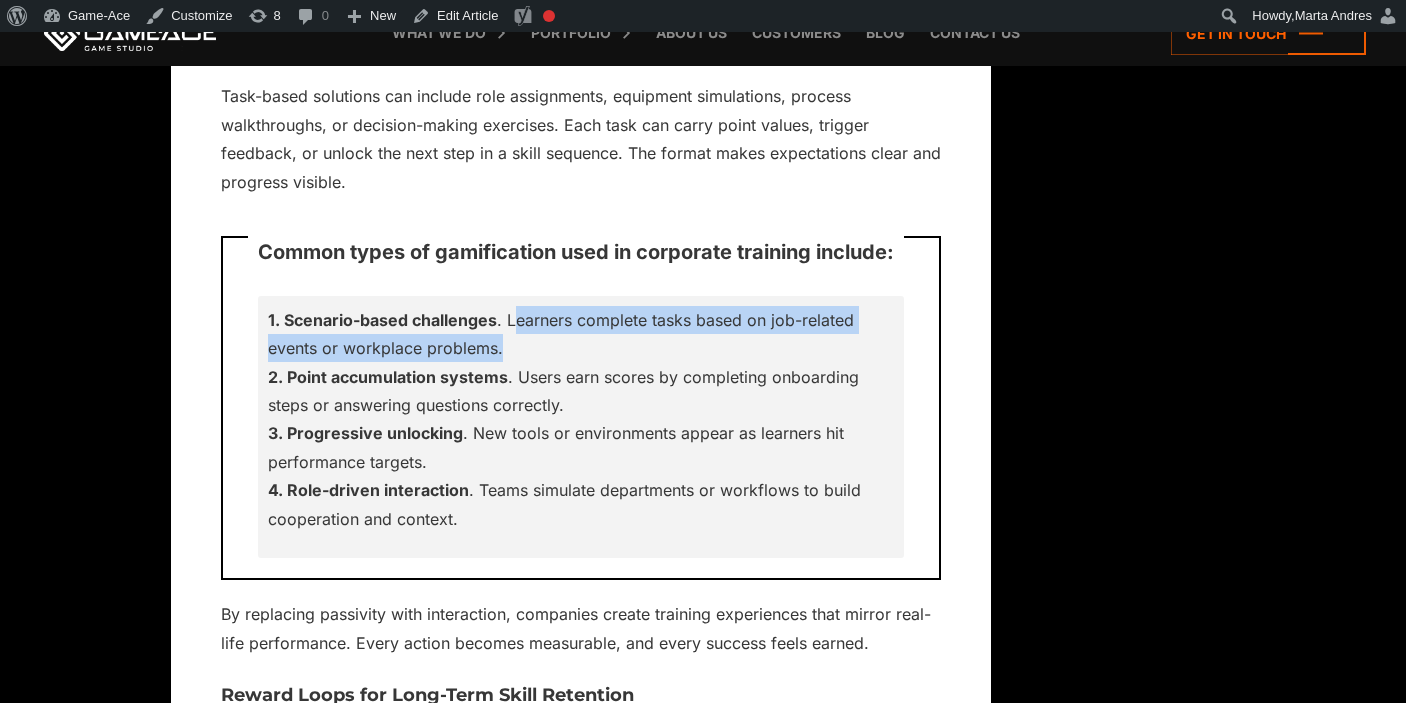drag, startPoint x: 515, startPoint y: 291, endPoint x: 571, endPoint y: 329, distance: 67.6757 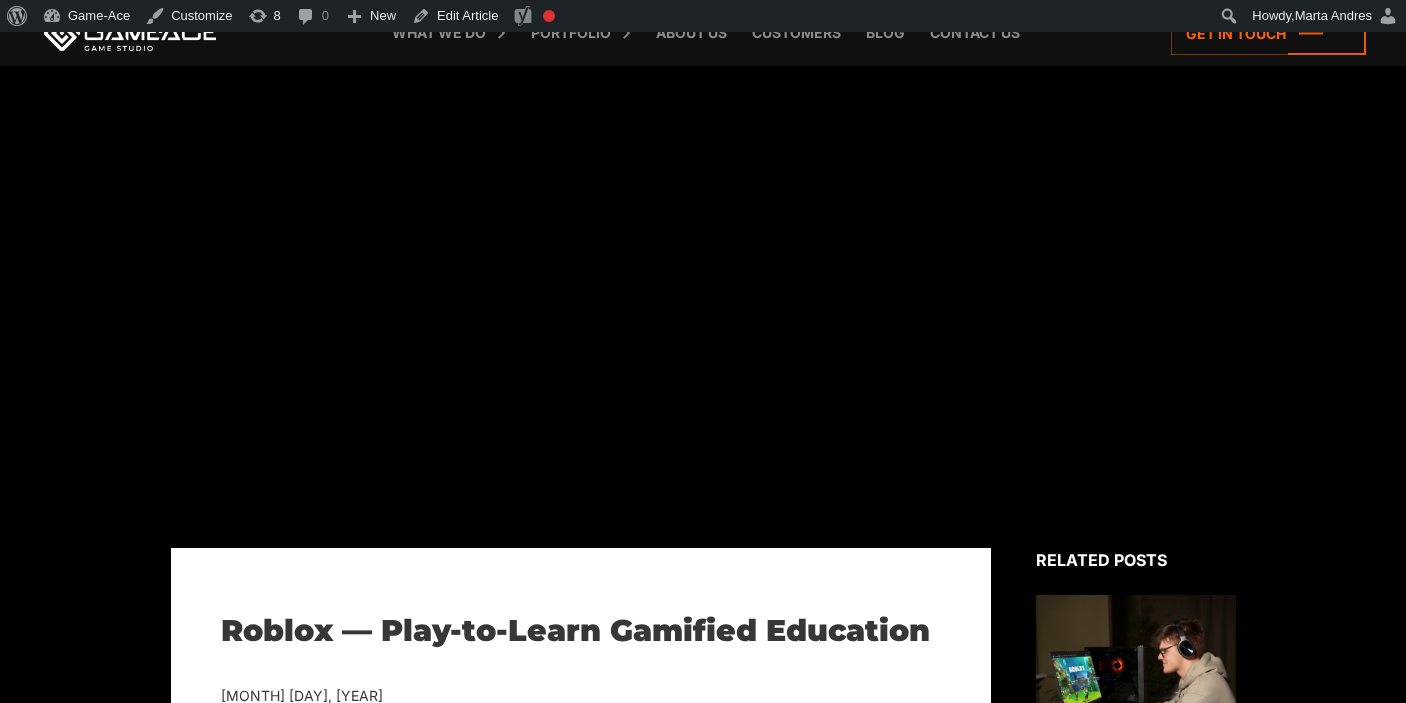 scroll, scrollTop: 0, scrollLeft: 0, axis: both 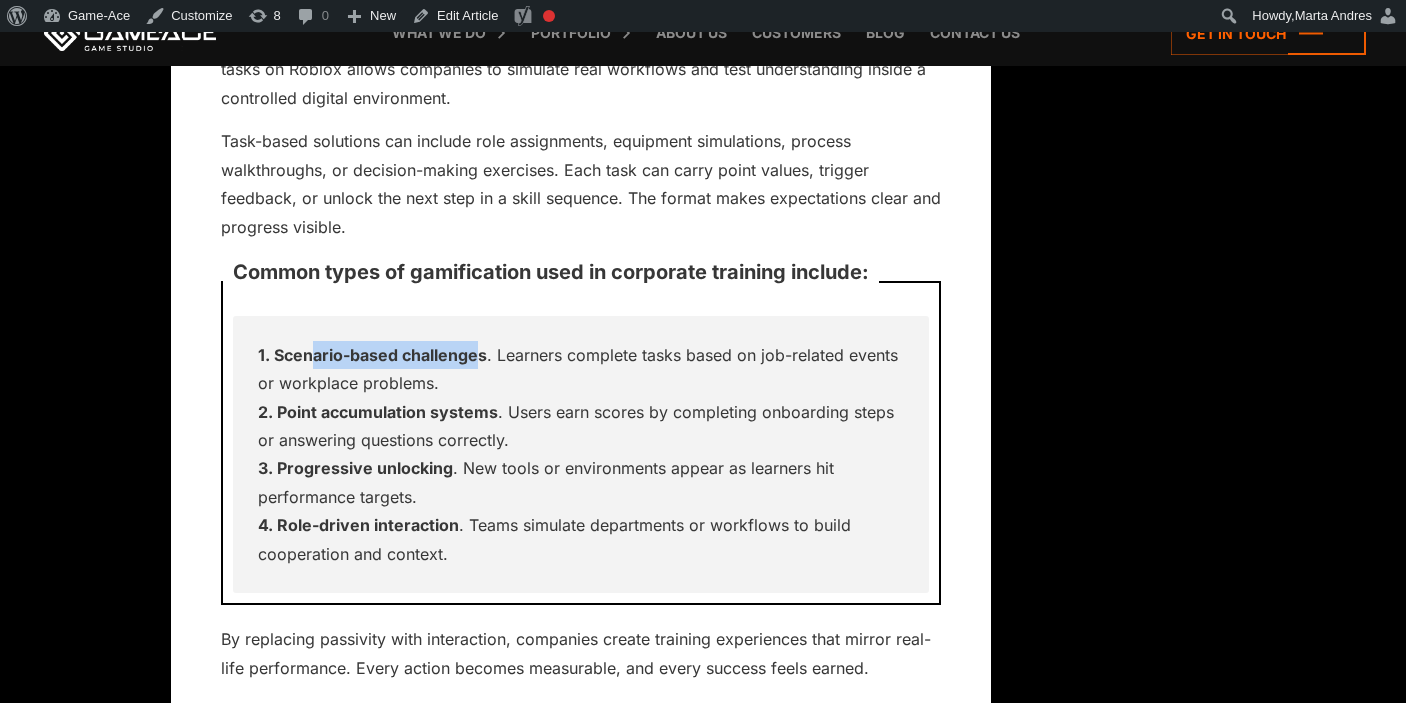 drag, startPoint x: 475, startPoint y: 322, endPoint x: 309, endPoint y: 323, distance: 166.003 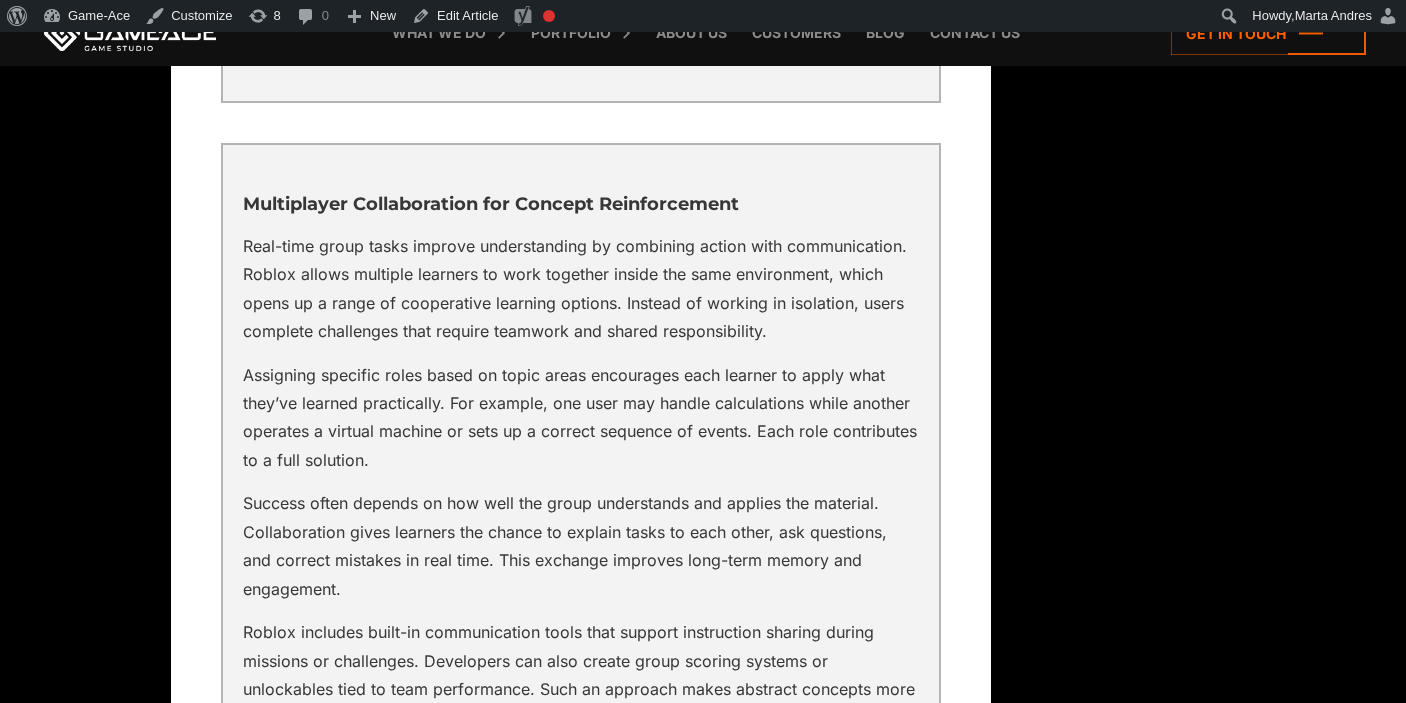 scroll, scrollTop: 0, scrollLeft: 0, axis: both 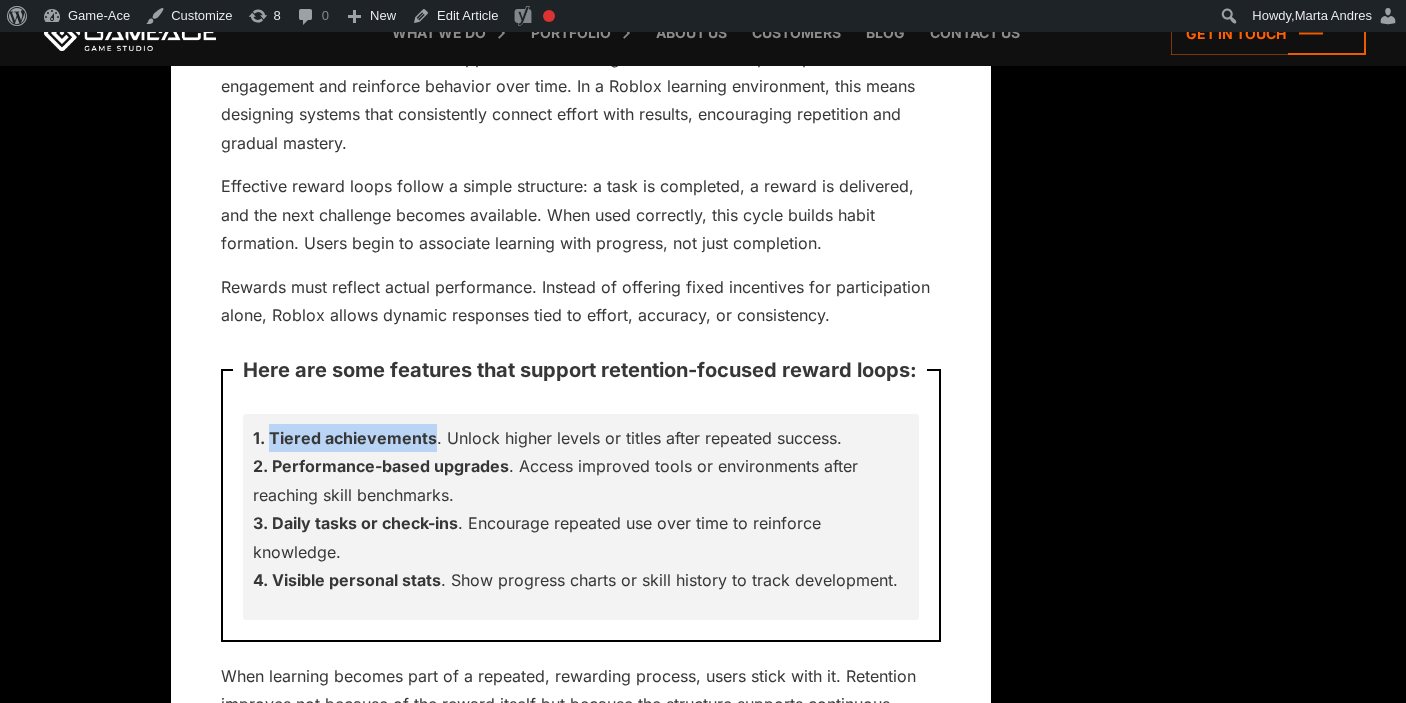 drag, startPoint x: 429, startPoint y: 412, endPoint x: 270, endPoint y: 413, distance: 159.00314 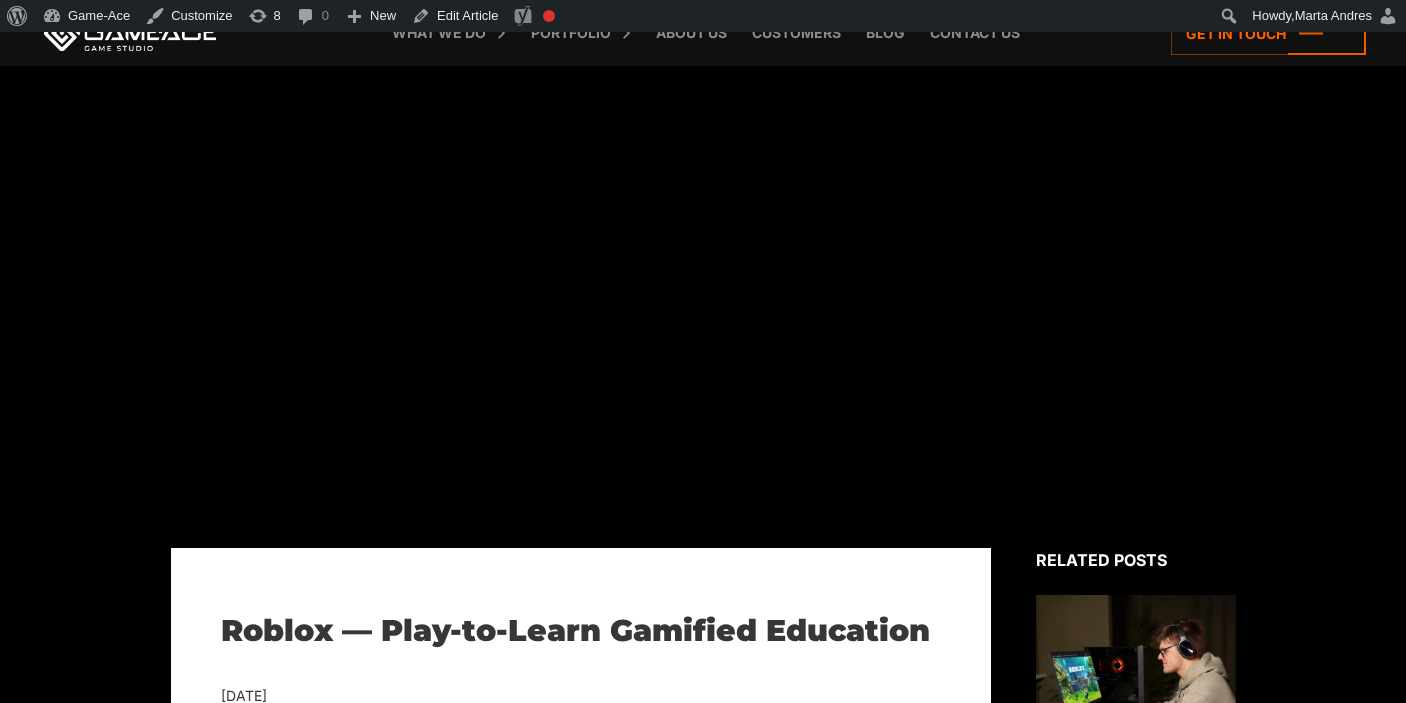 scroll, scrollTop: 2676, scrollLeft: 0, axis: vertical 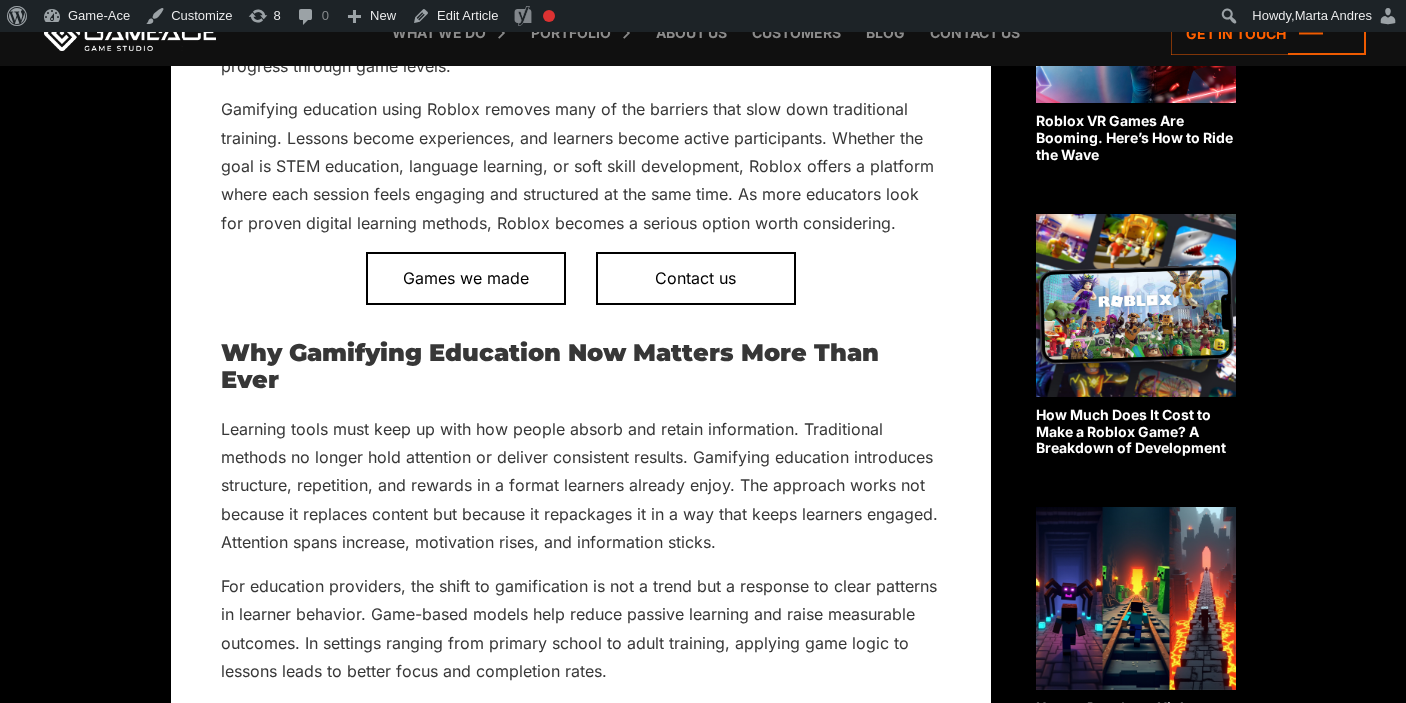 click at bounding box center [1136, 305] 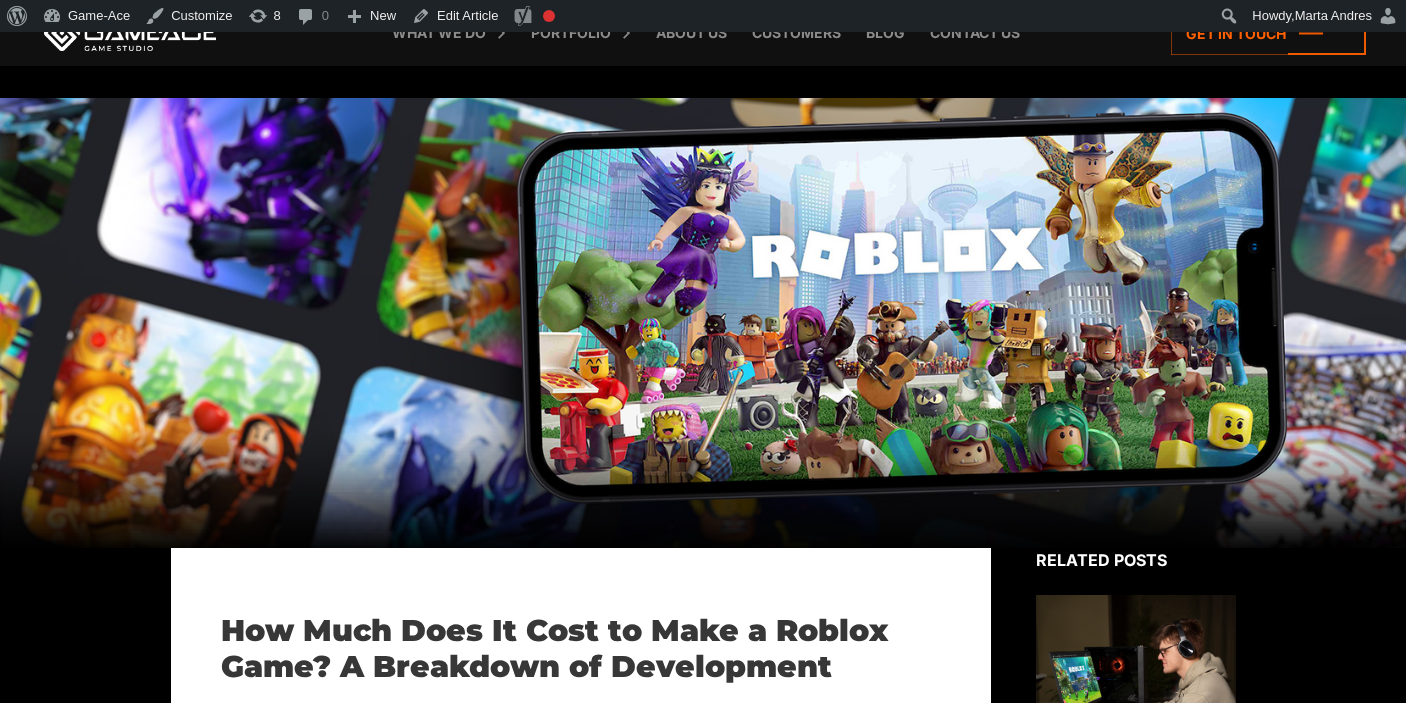 scroll, scrollTop: 646, scrollLeft: 0, axis: vertical 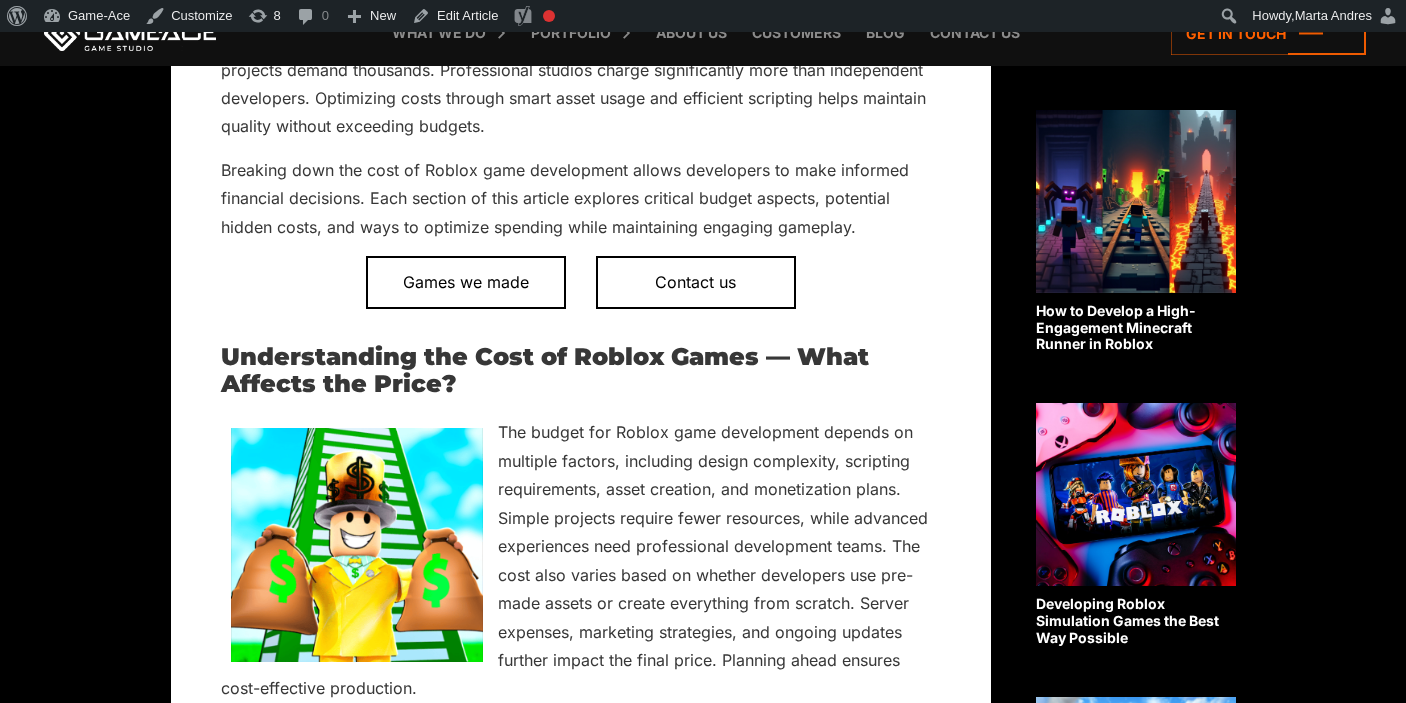 click on "How to Develop a High-Engagement Minecraft Runner in Roblox" at bounding box center (1136, 231) 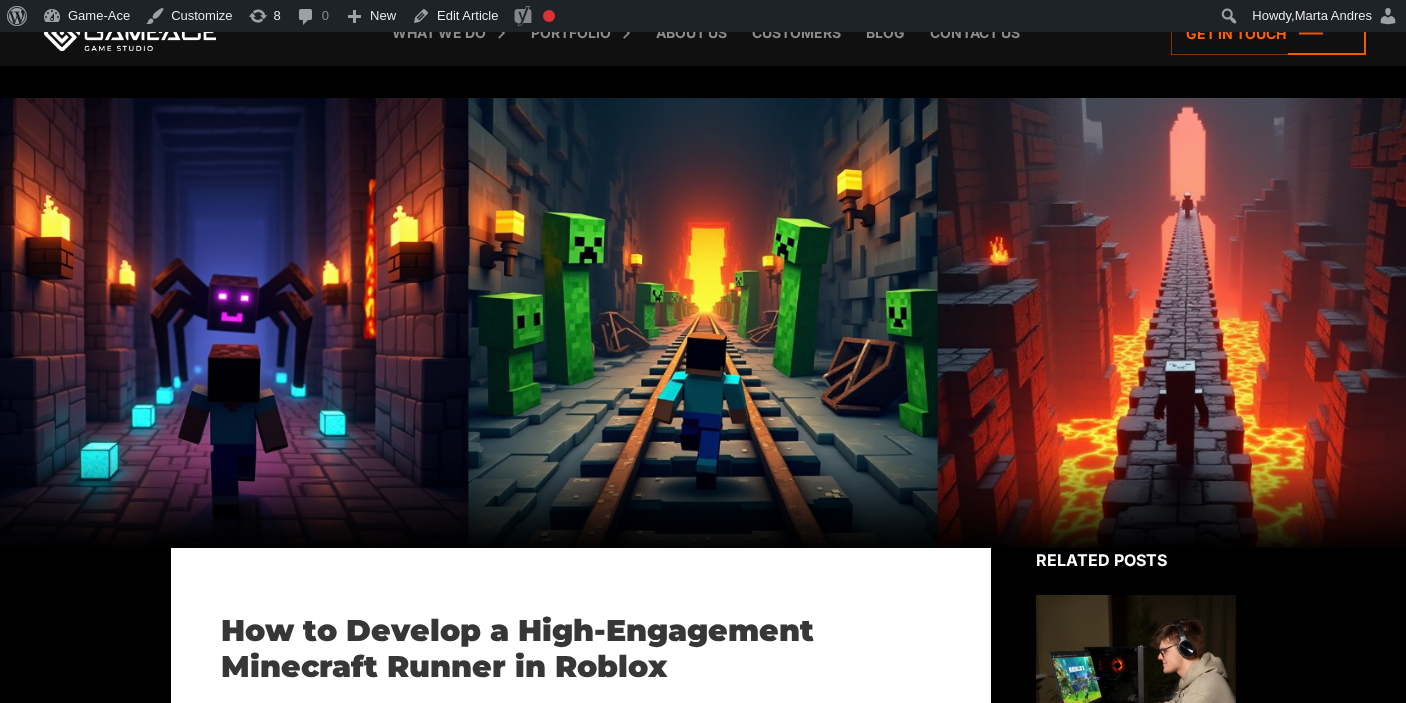 scroll, scrollTop: 0, scrollLeft: 0, axis: both 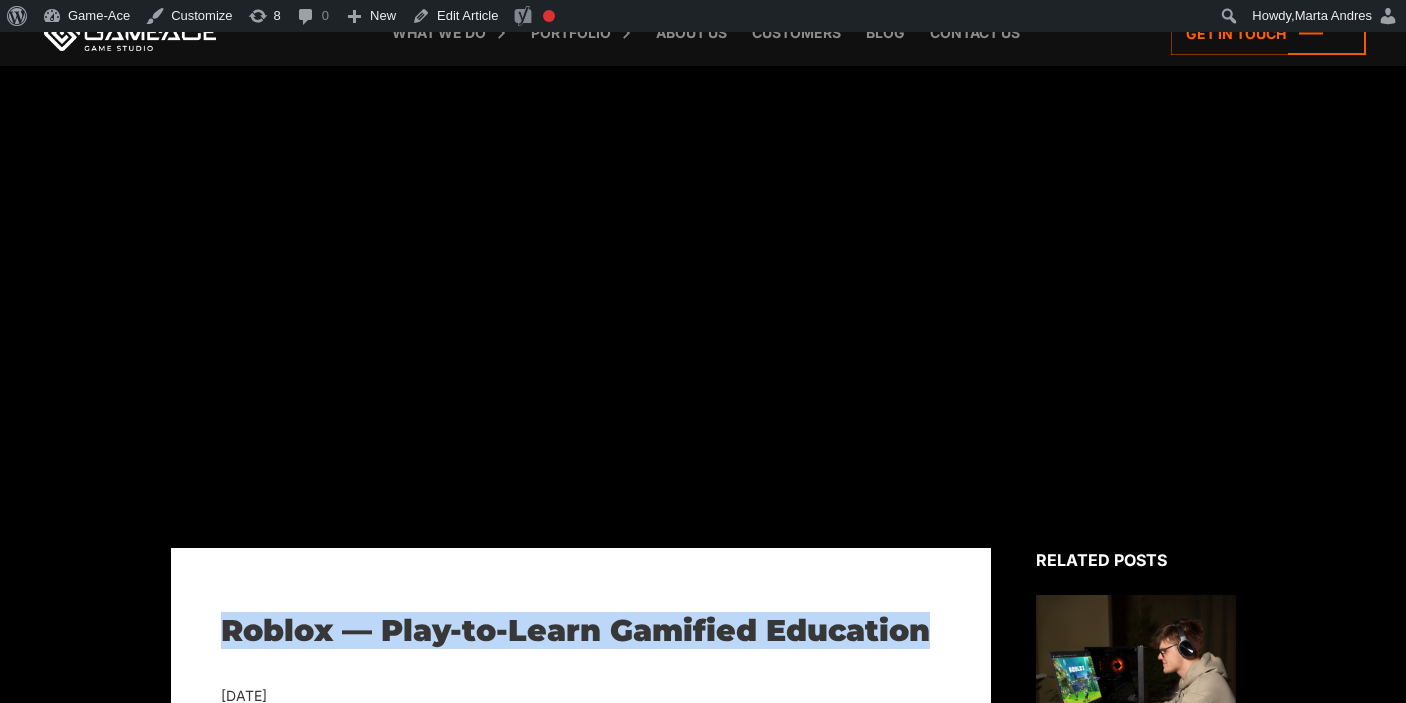 drag, startPoint x: 915, startPoint y: 620, endPoint x: 214, endPoint y: 620, distance: 701 